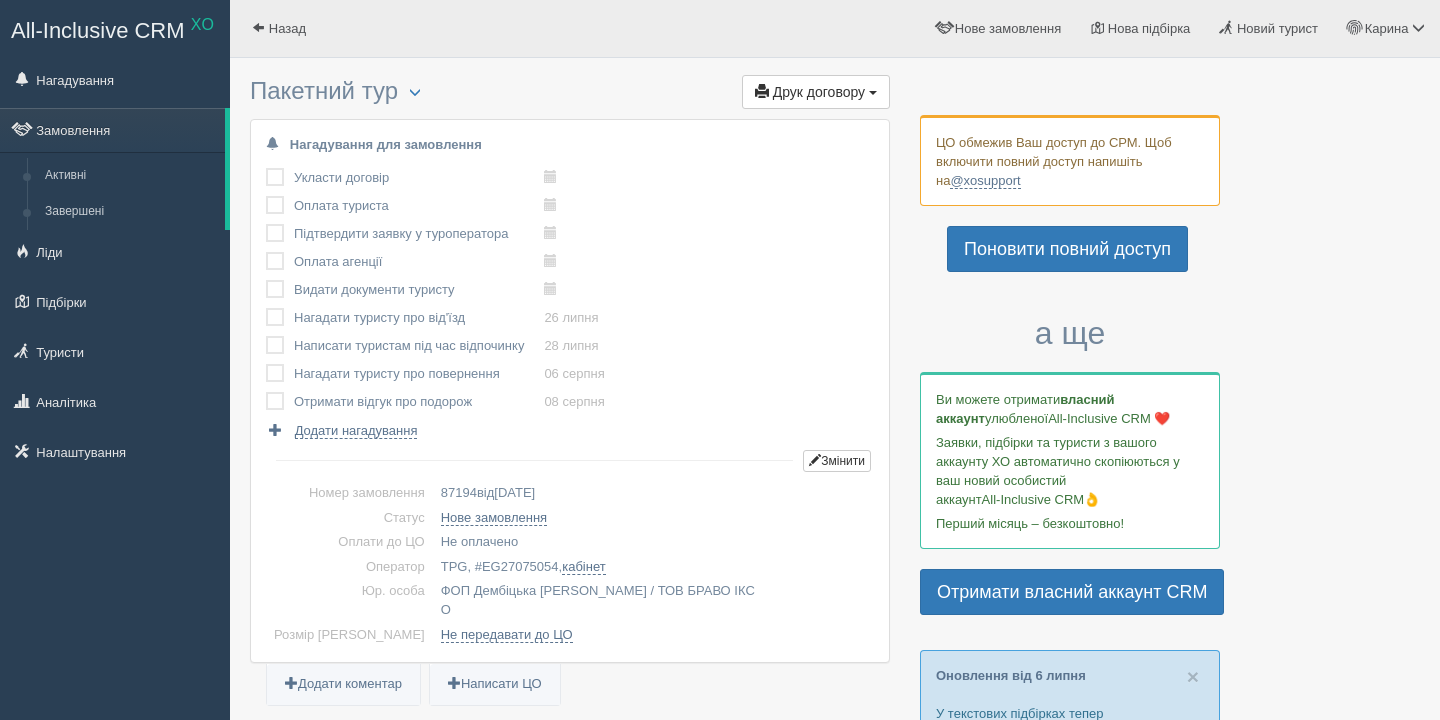 scroll, scrollTop: 0, scrollLeft: 0, axis: both 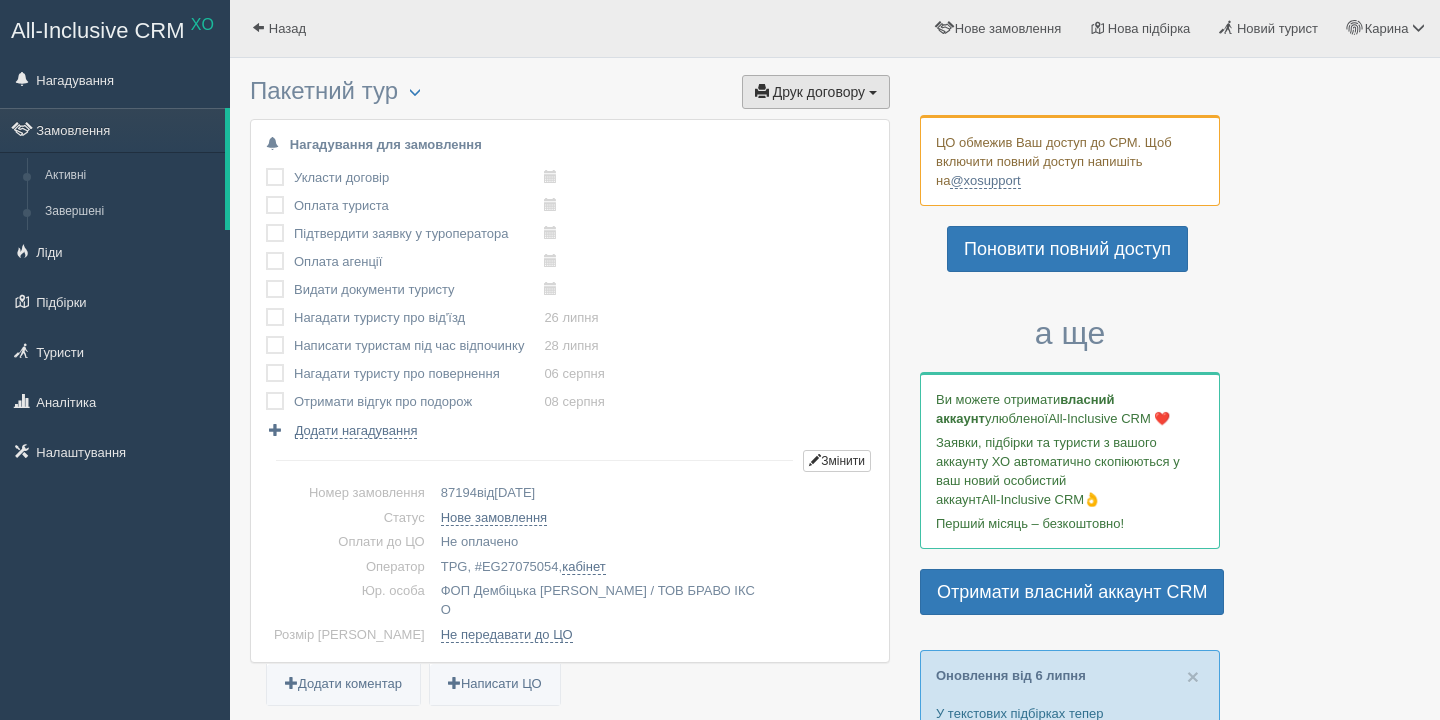 click on "Друк договору" at bounding box center (819, 92) 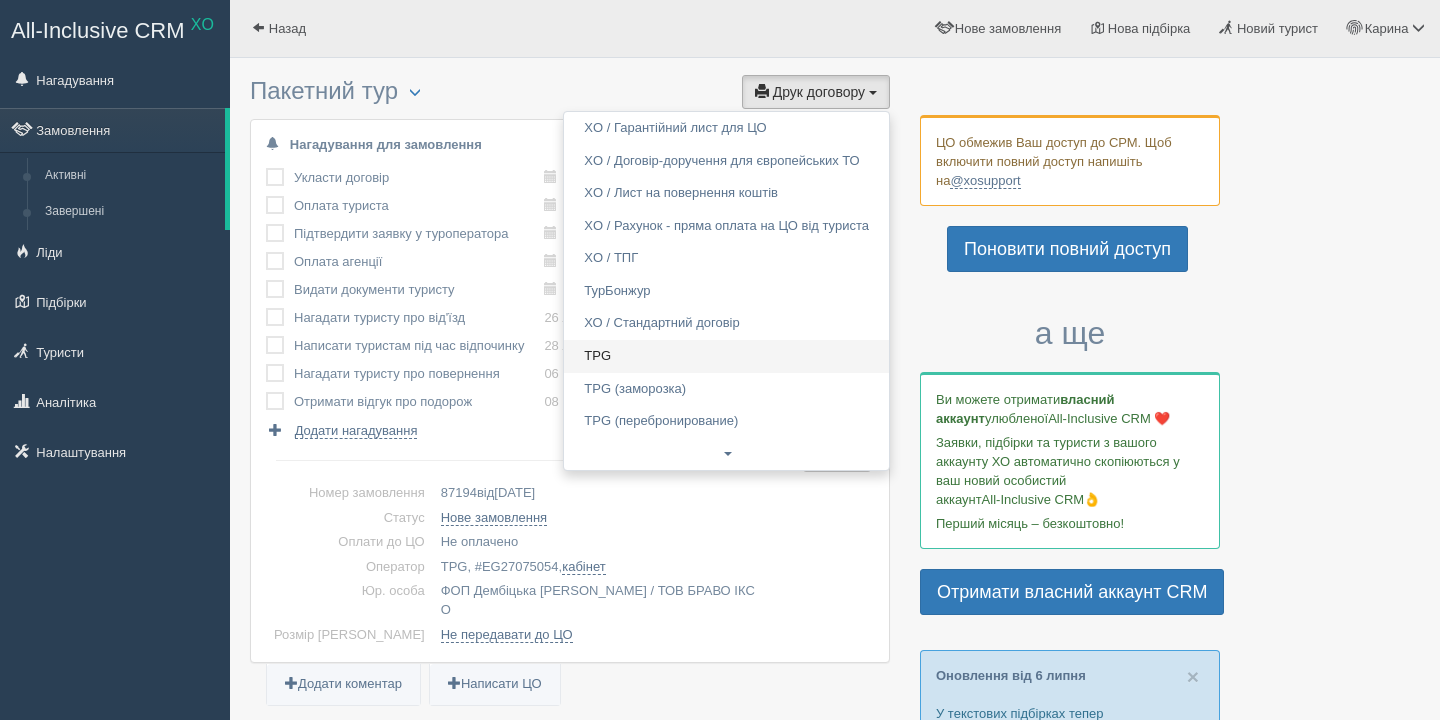click on "TPG" at bounding box center (726, 356) 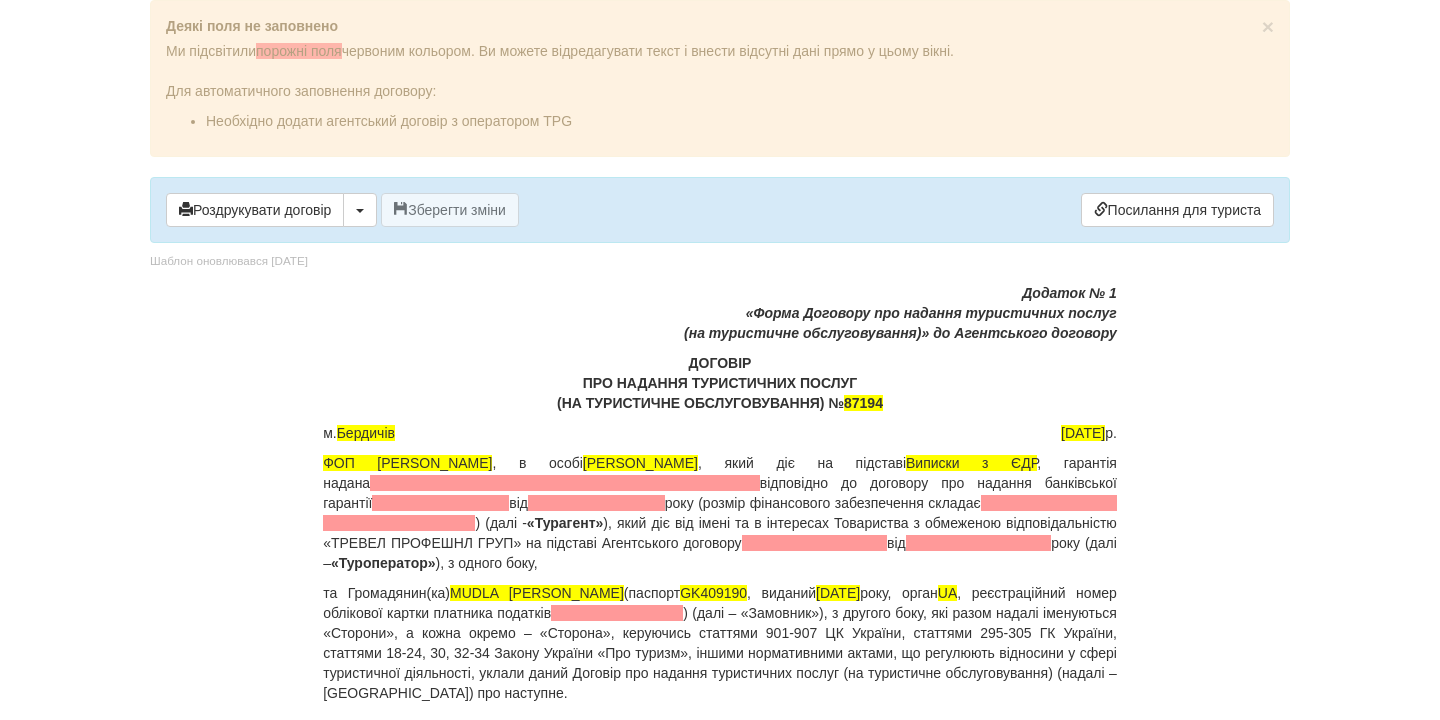scroll, scrollTop: 0, scrollLeft: 0, axis: both 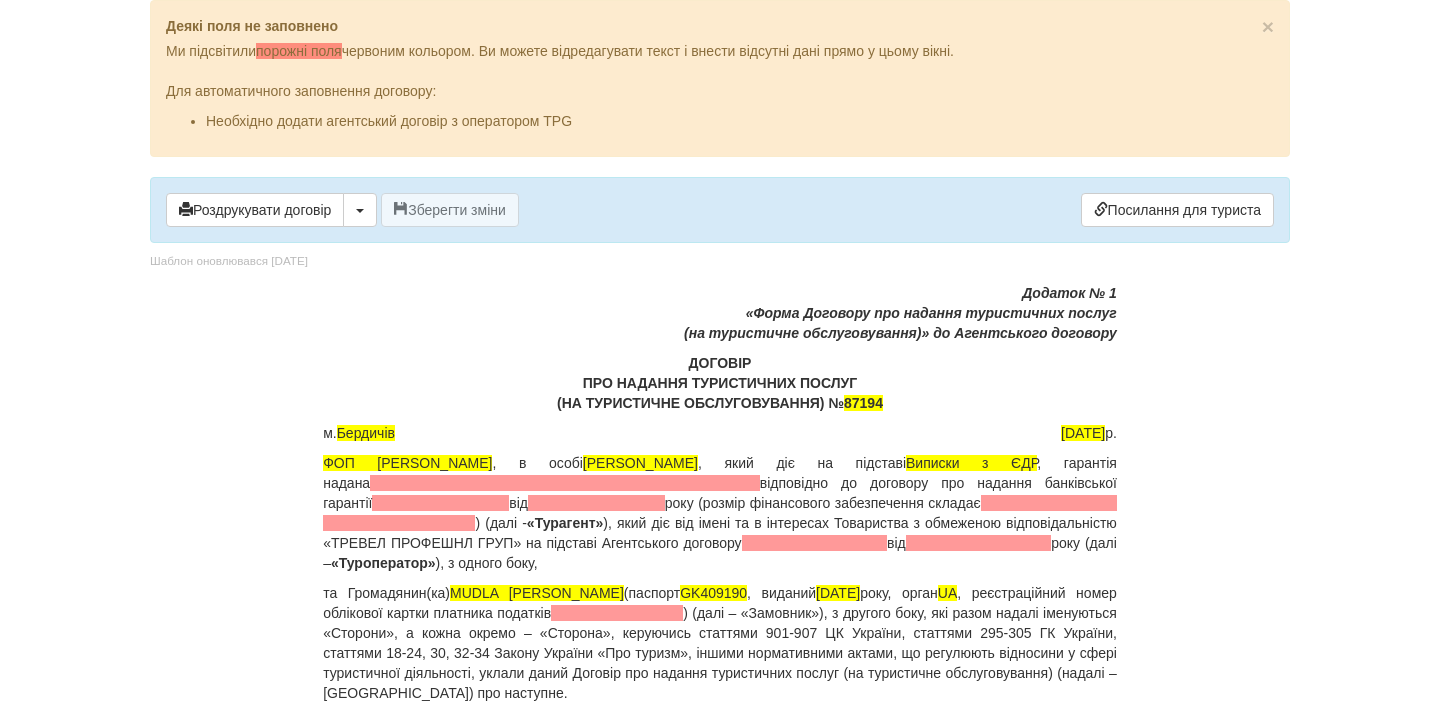 click on "ФОП Дембіцька Карина Сергіївна , в особі  Дембіцька Карина Сергіївна , який діє на підставі  Виписки з ЄДР ,
гарантія надана                                  відповідно до договору про надання банківської гарантії                                  від                                  року (розмір фінансового забезпечення складає                                                                  ) (далі -  «Турагент»                                 від                                  року (далі –  «Туроператор» ), з одного боку," at bounding box center (720, 513) 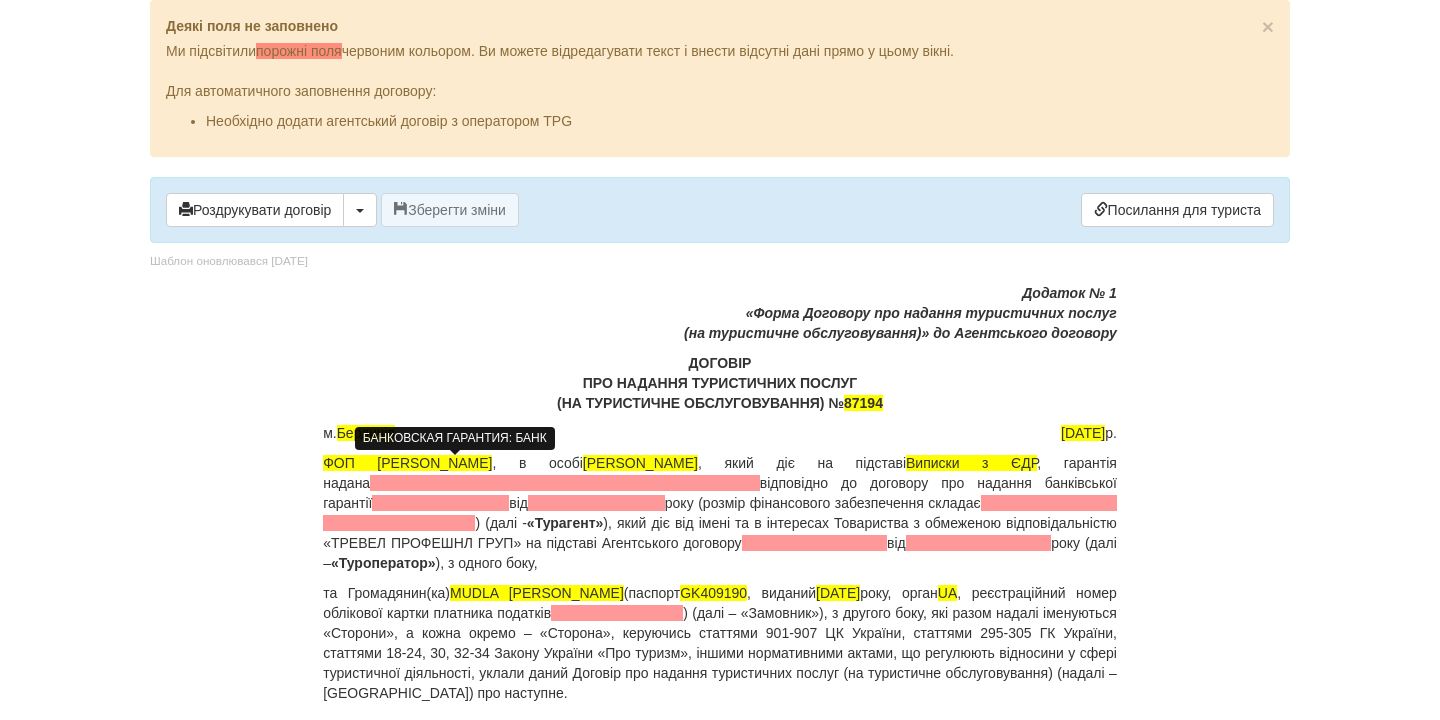 click at bounding box center (565, 483) 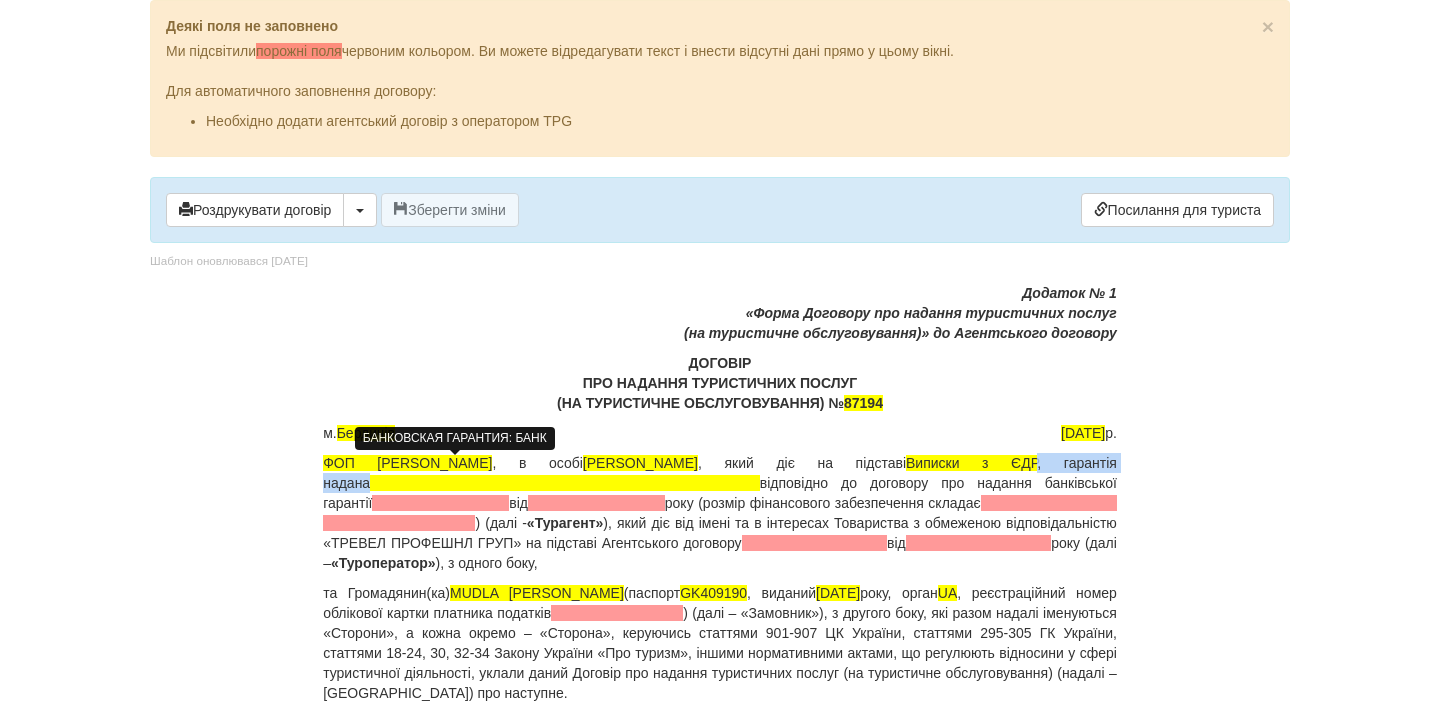 type 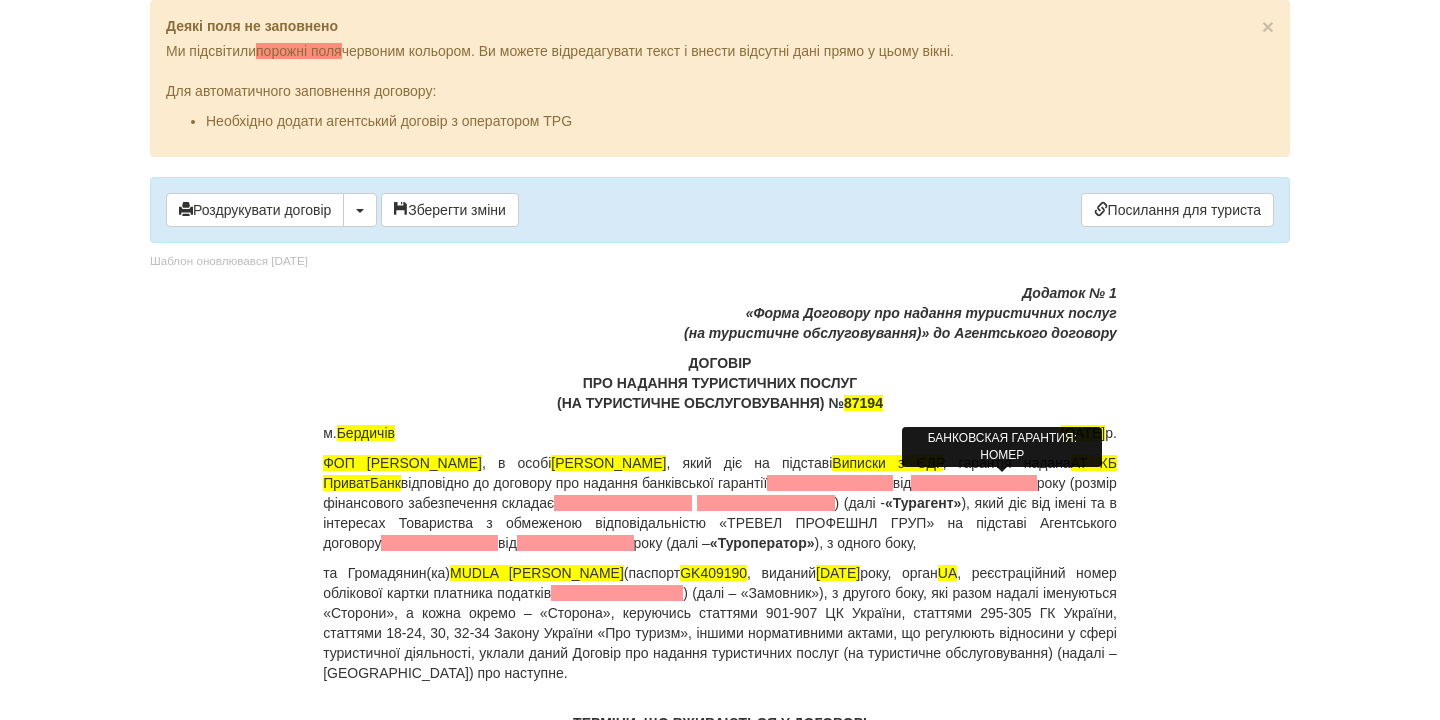 click at bounding box center (829, 483) 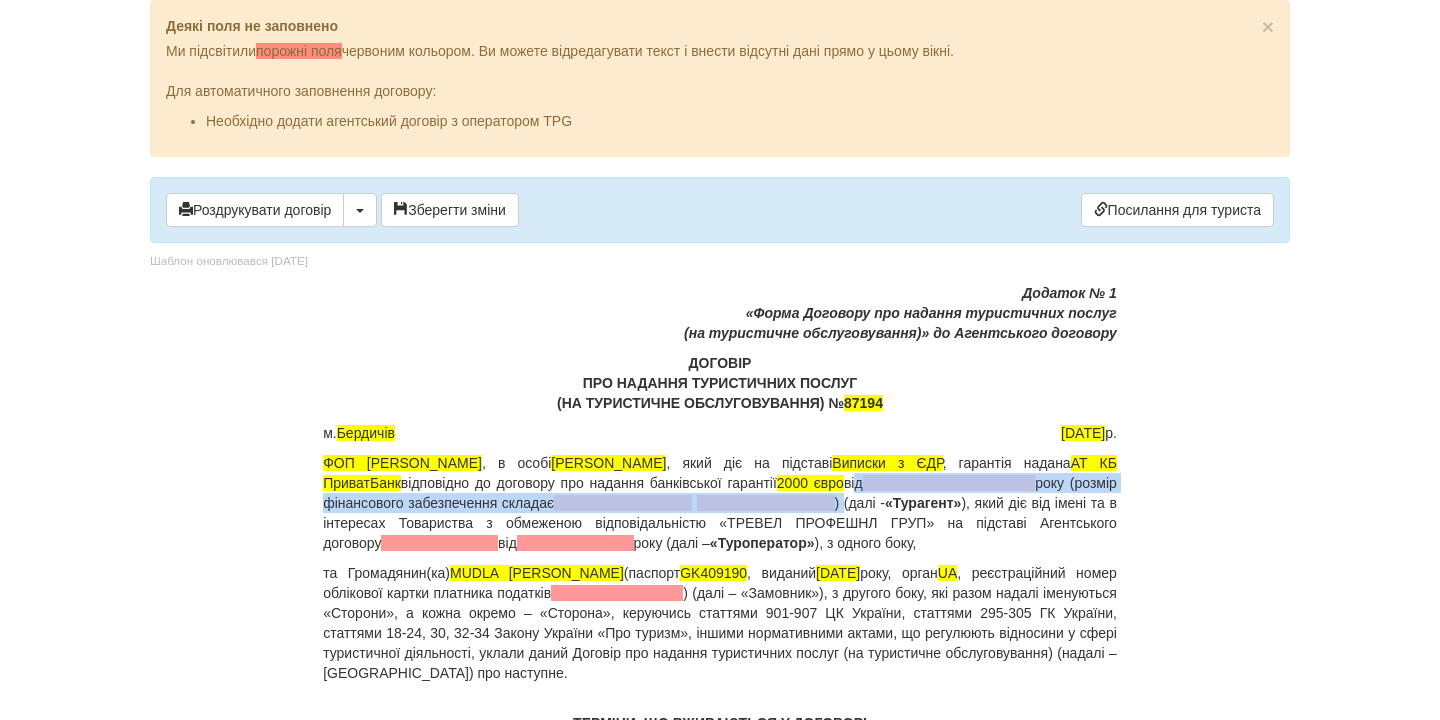 drag, startPoint x: 976, startPoint y: 486, endPoint x: 916, endPoint y: 500, distance: 61.611687 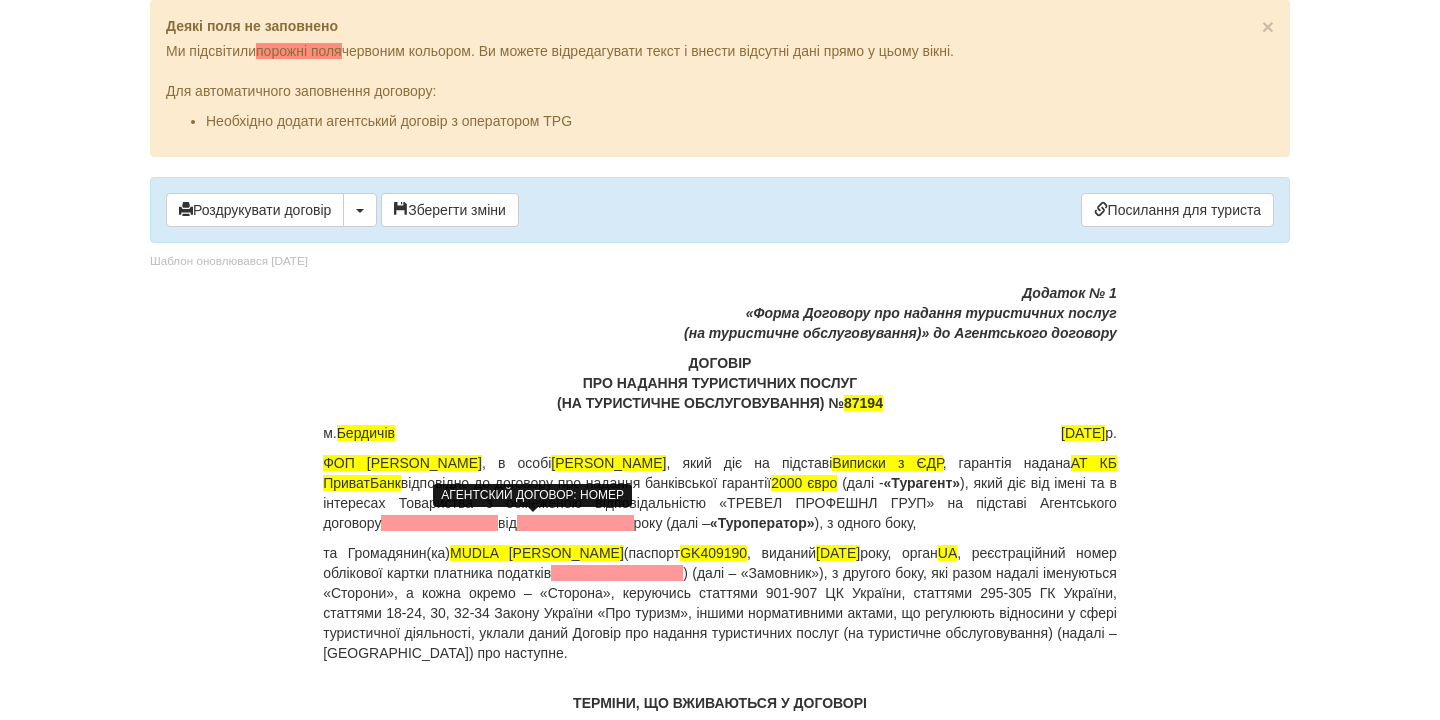 click at bounding box center (439, 523) 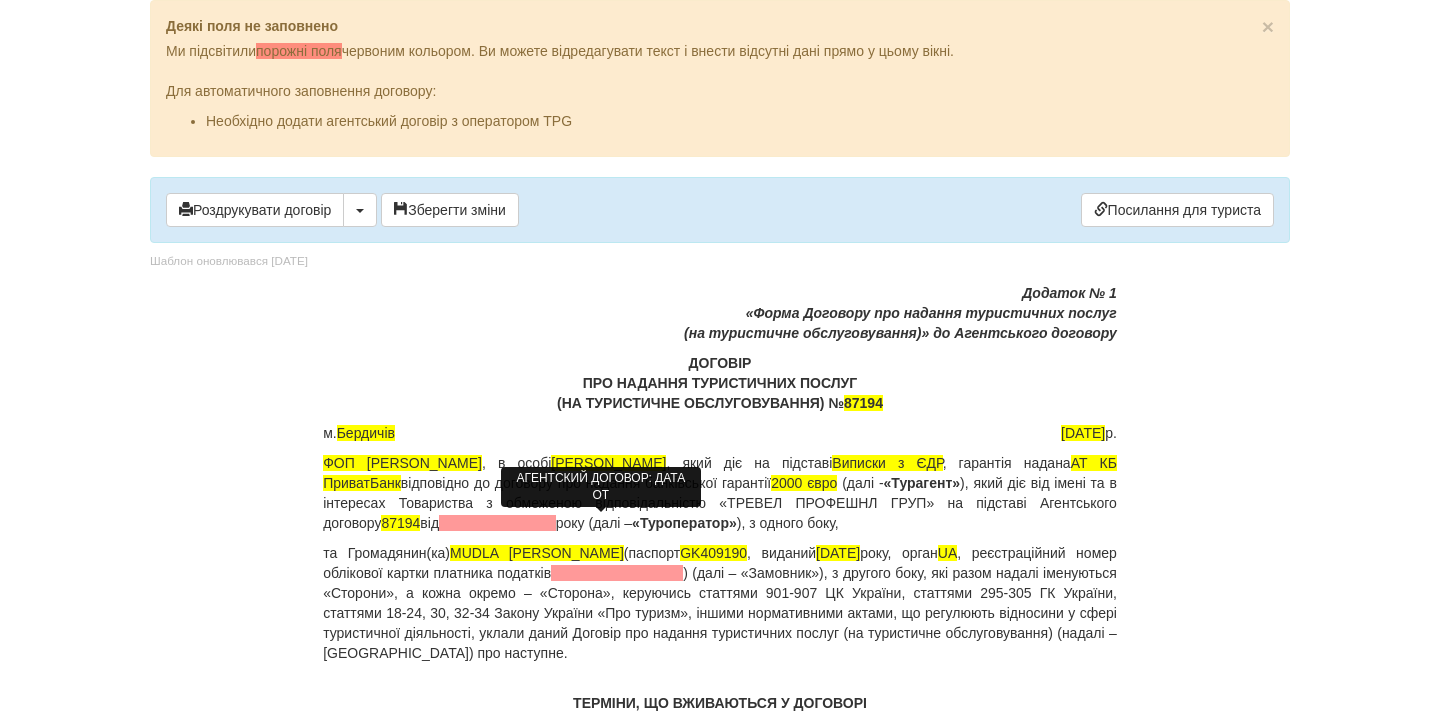 click at bounding box center (497, 523) 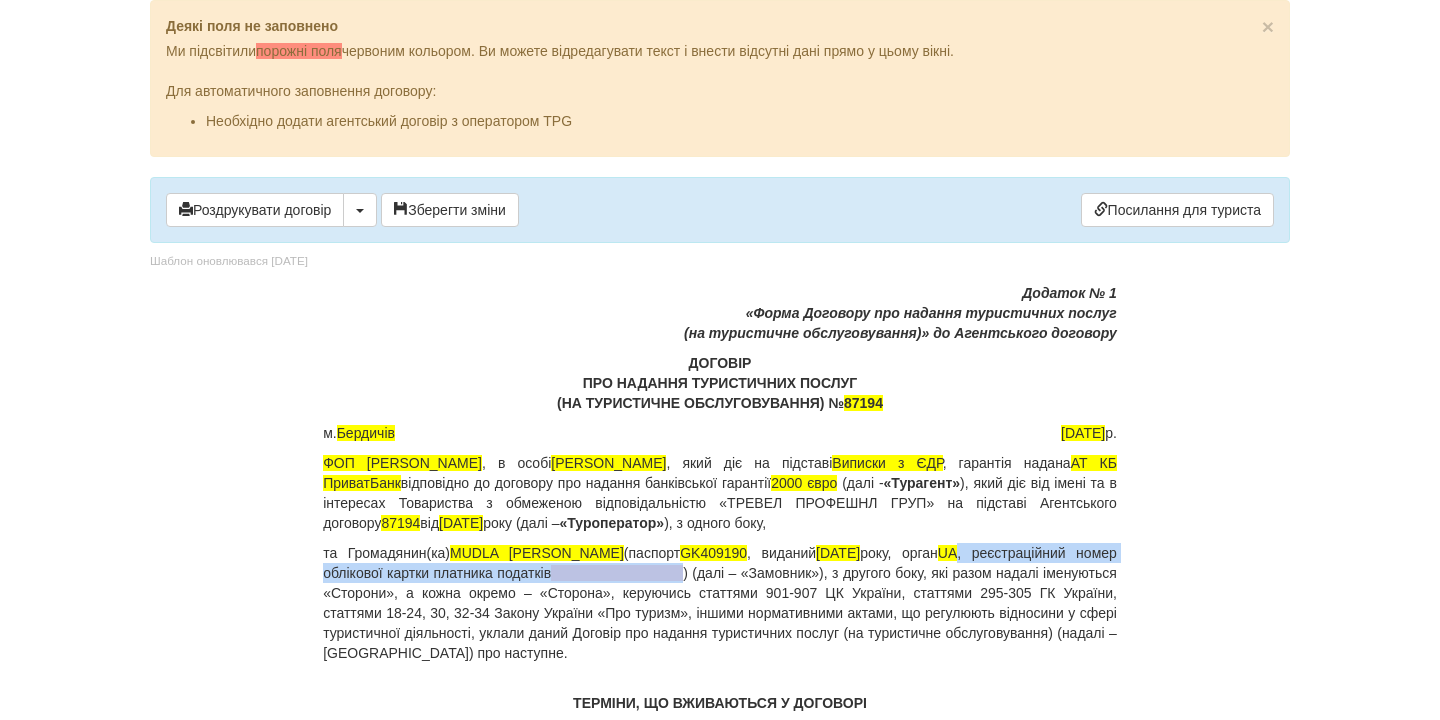 drag, startPoint x: 955, startPoint y: 555, endPoint x: 729, endPoint y: 574, distance: 226.79727 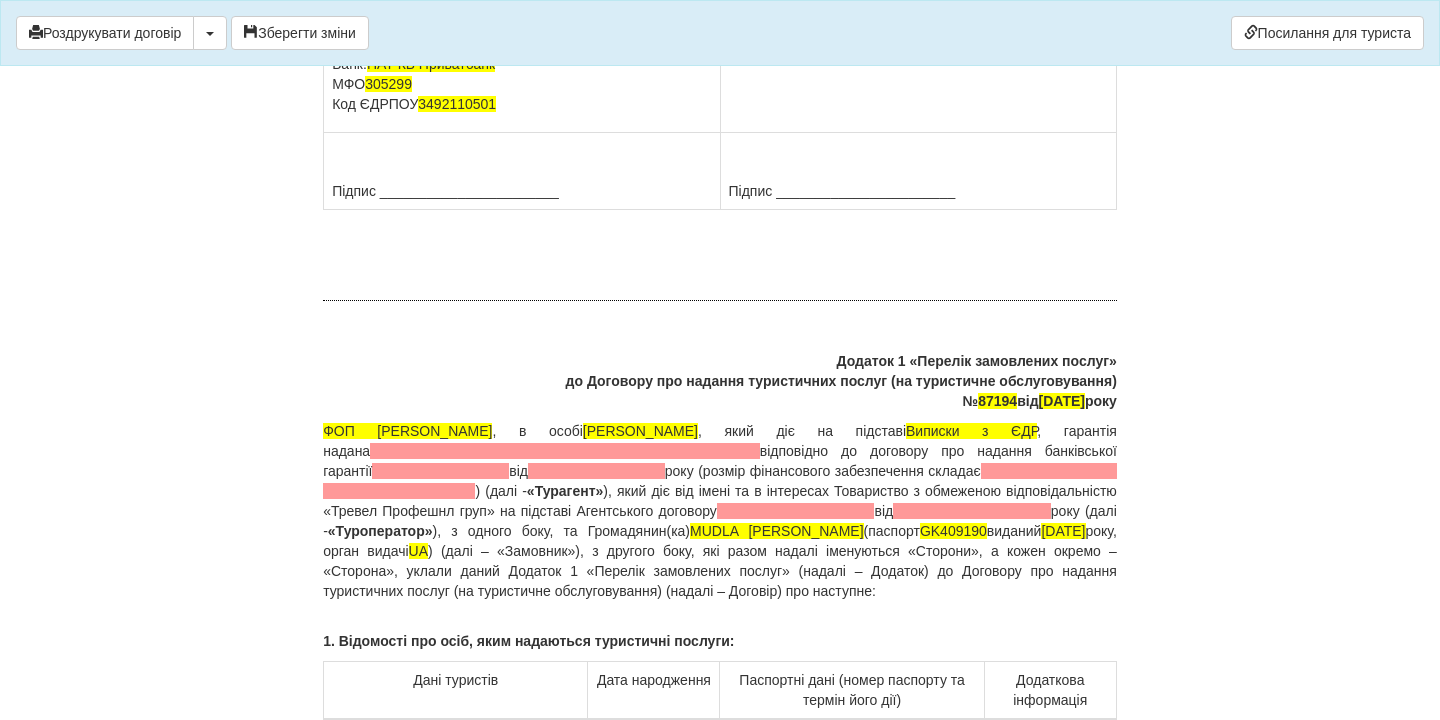 scroll, scrollTop: 14914, scrollLeft: 0, axis: vertical 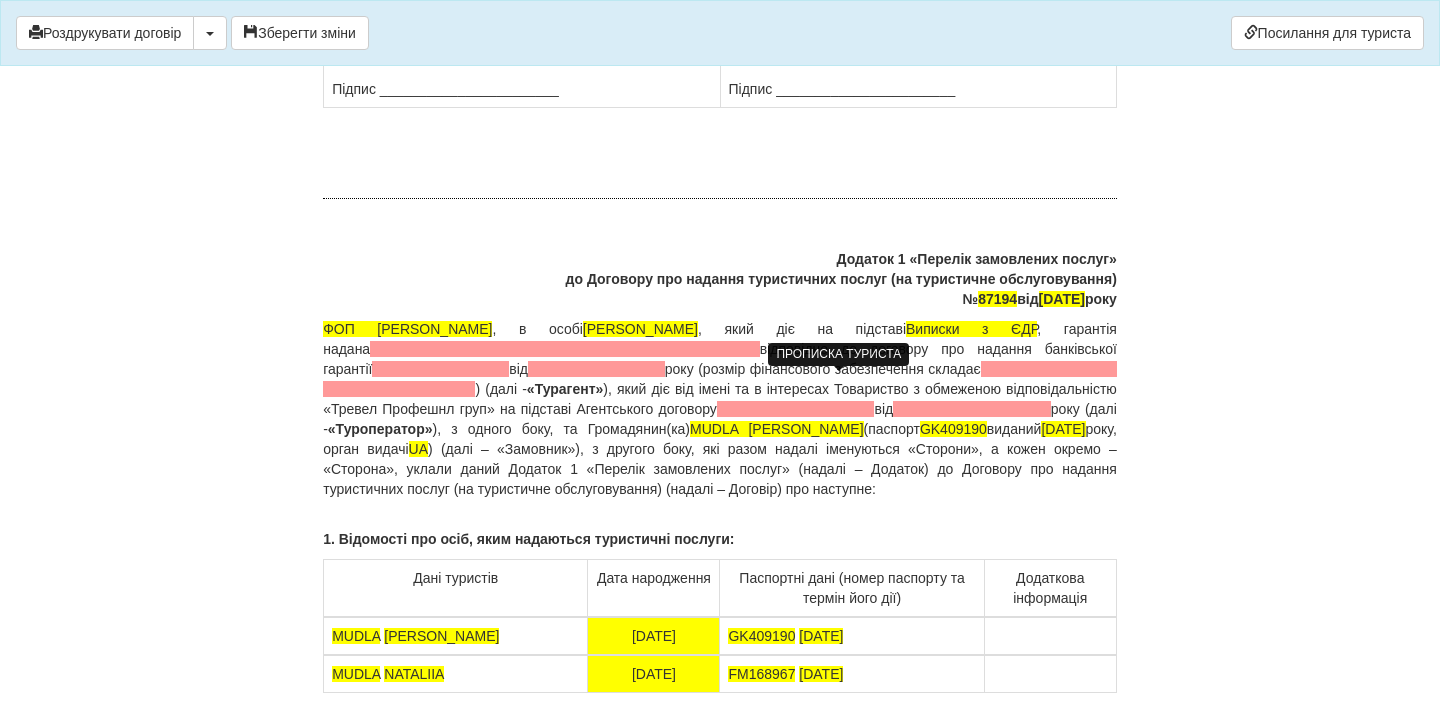 click at bounding box center (834, -138) 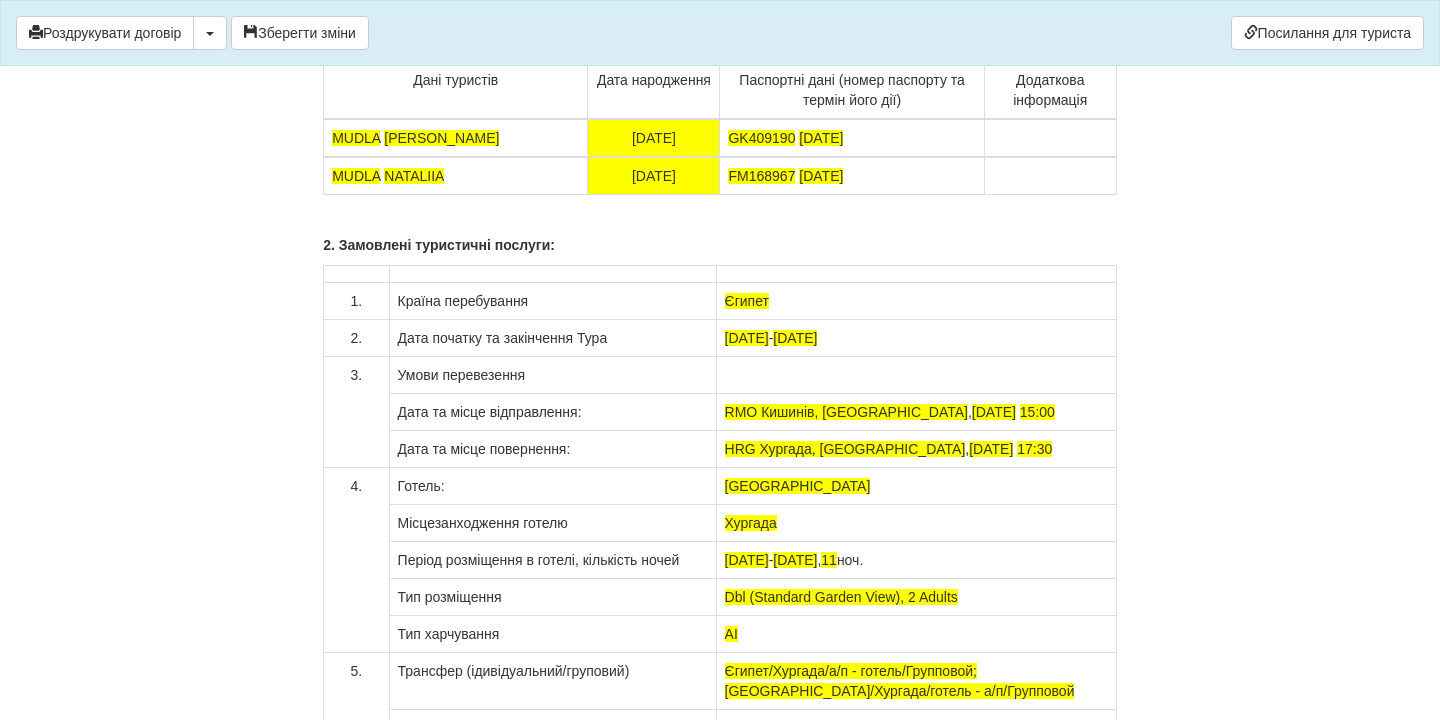 scroll, scrollTop: 15412, scrollLeft: 0, axis: vertical 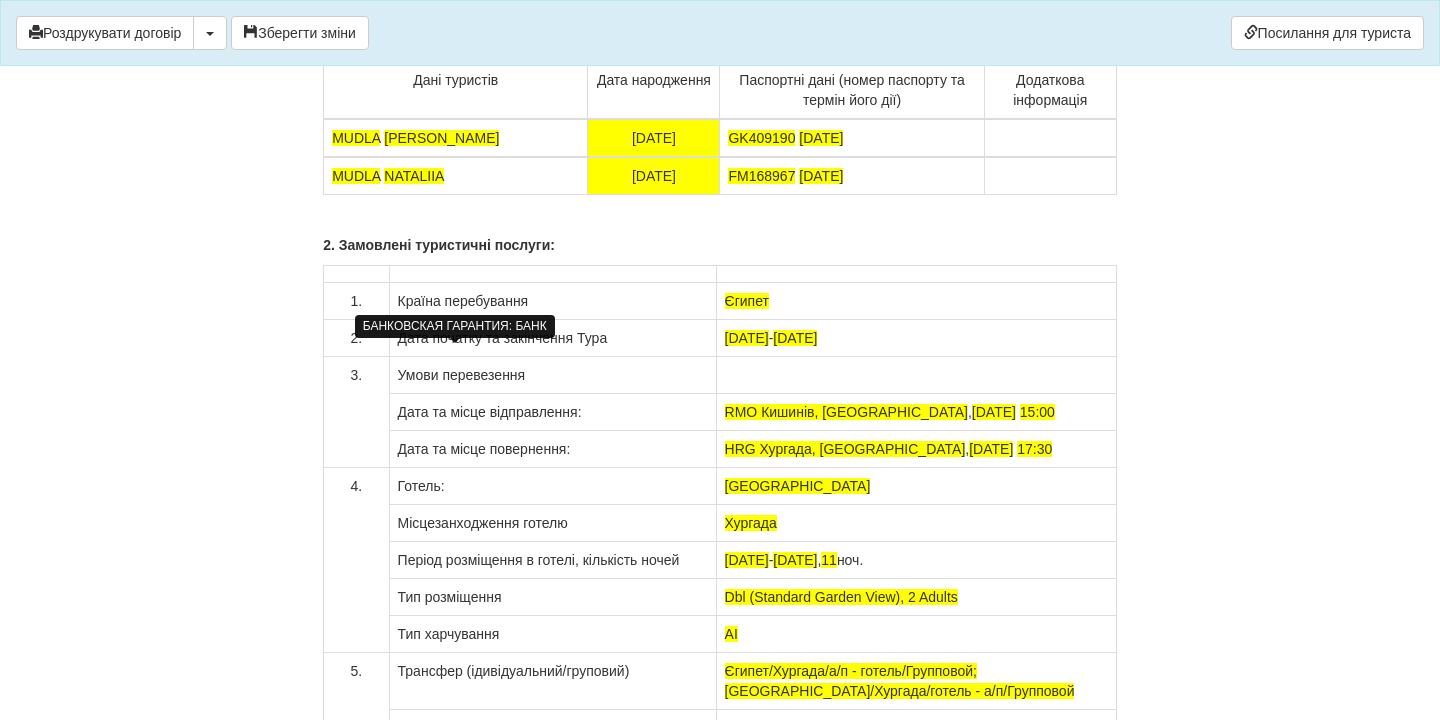 click at bounding box center (565, -149) 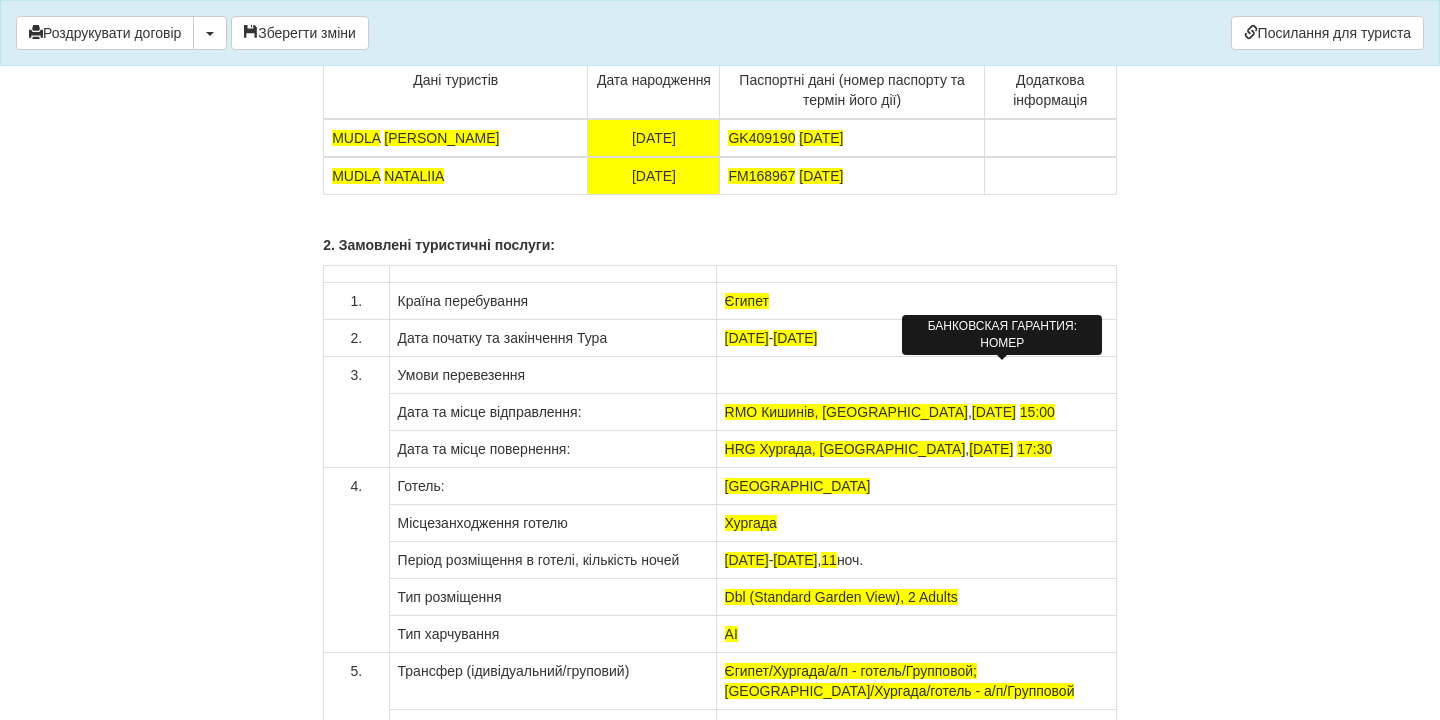 click at bounding box center [829, -149] 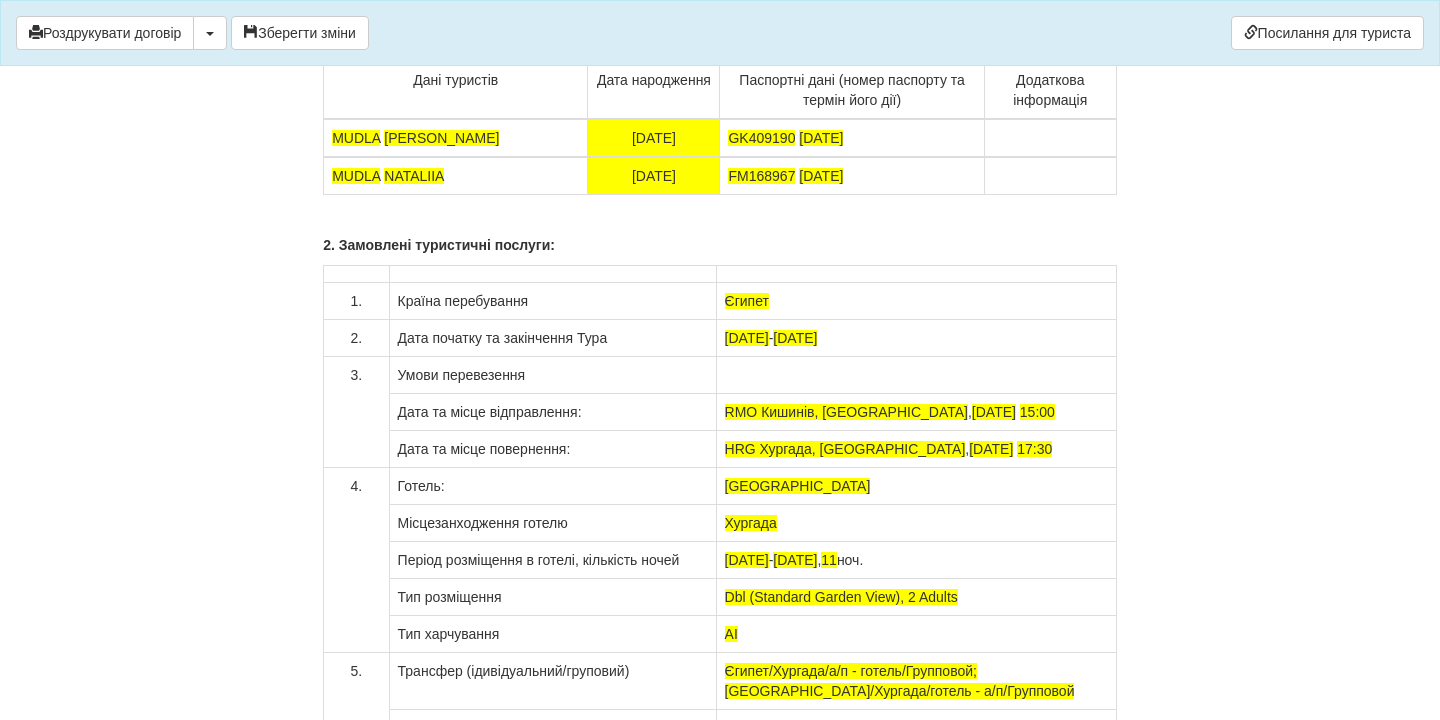 drag, startPoint x: 971, startPoint y: 374, endPoint x: 915, endPoint y: 388, distance: 57.72348 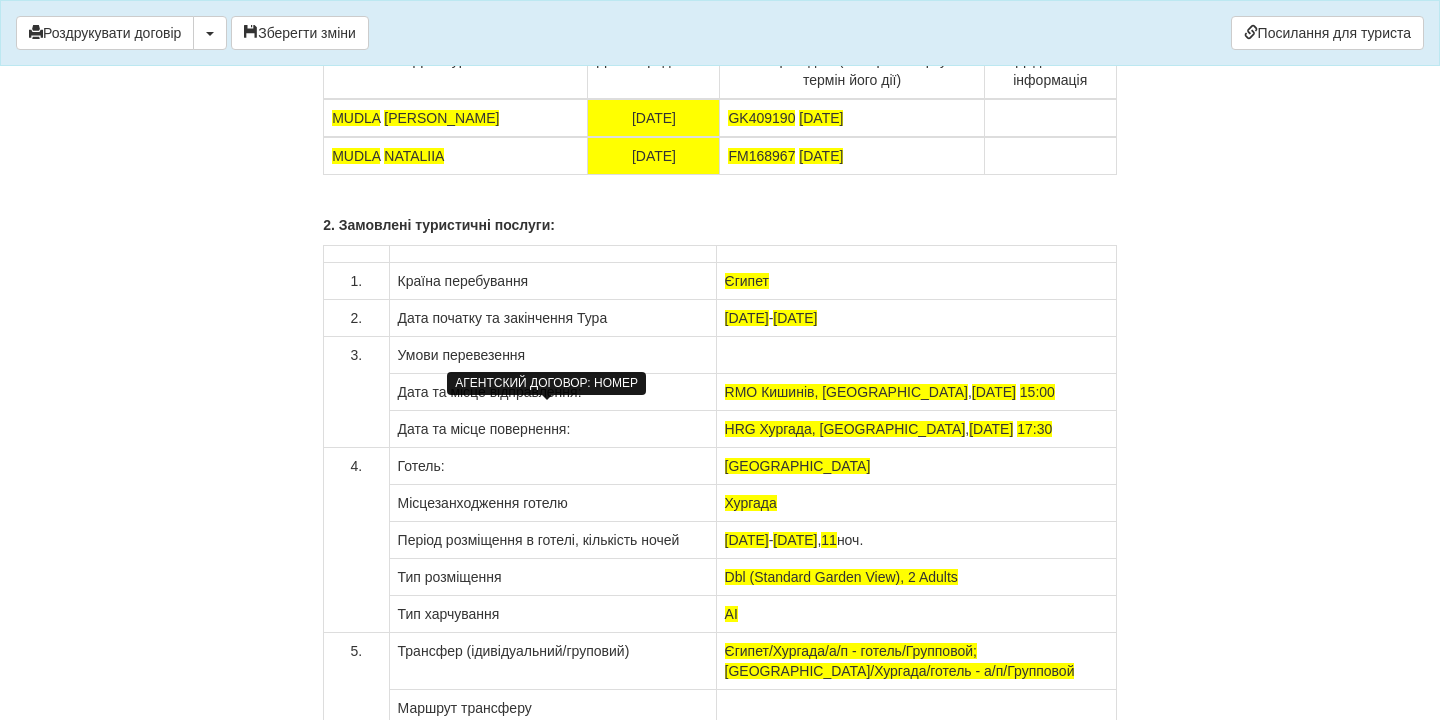 click at bounding box center (446, -109) 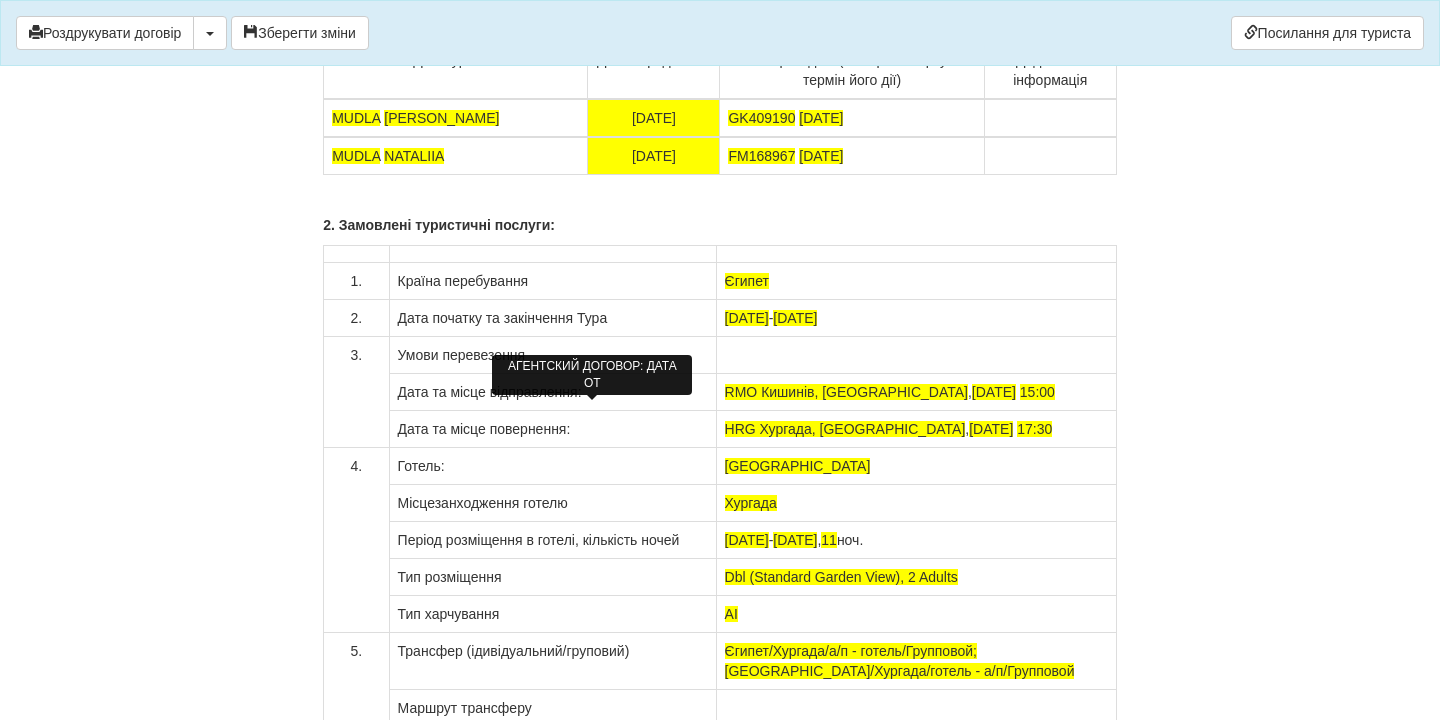 click at bounding box center [541, -109] 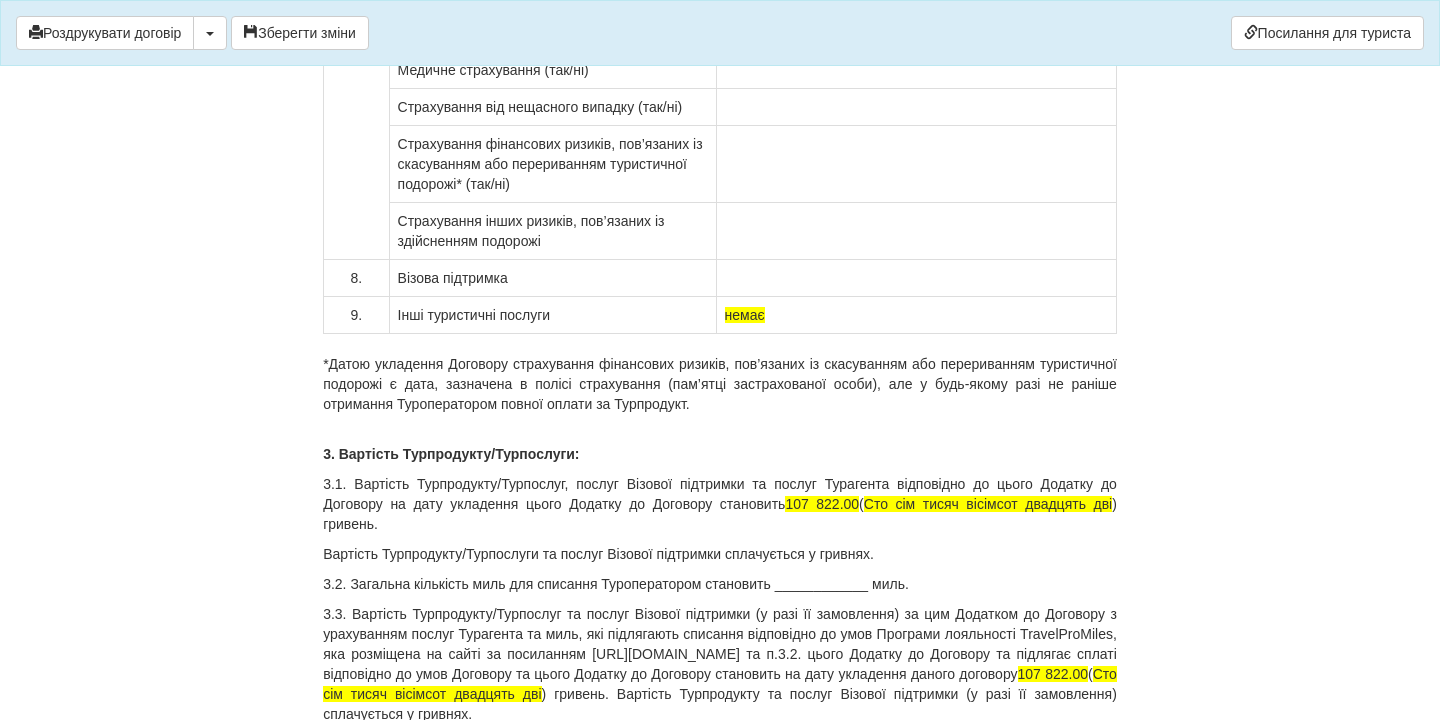 scroll, scrollTop: 16202, scrollLeft: 0, axis: vertical 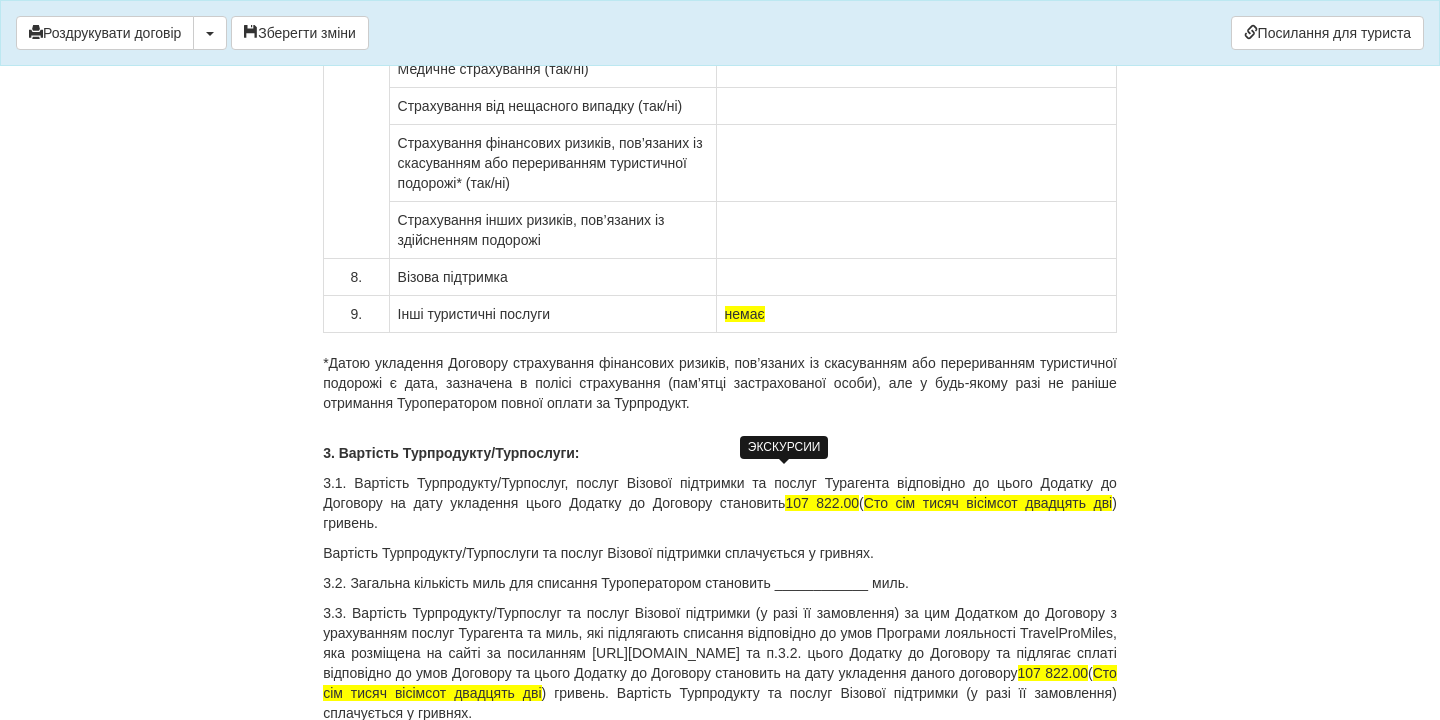 click at bounding box center (783, -65) 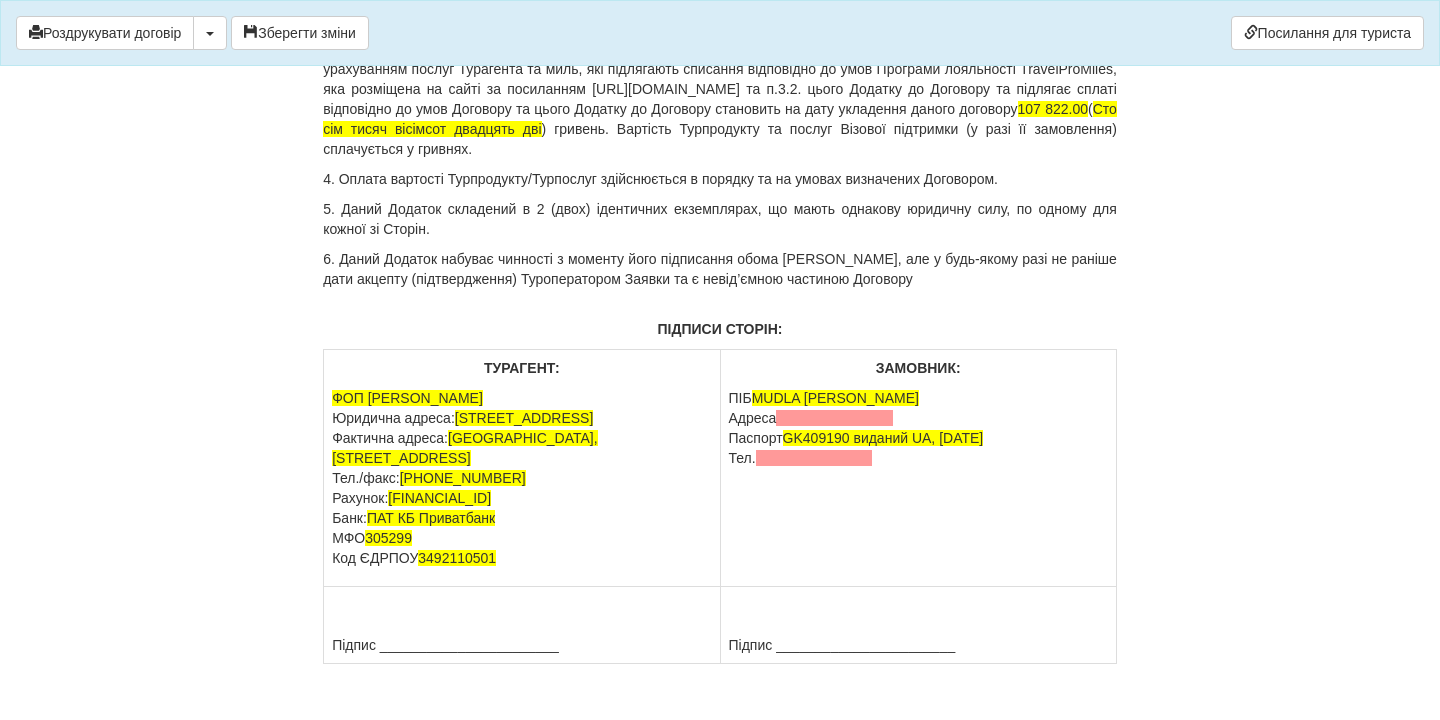 scroll, scrollTop: 16767, scrollLeft: 0, axis: vertical 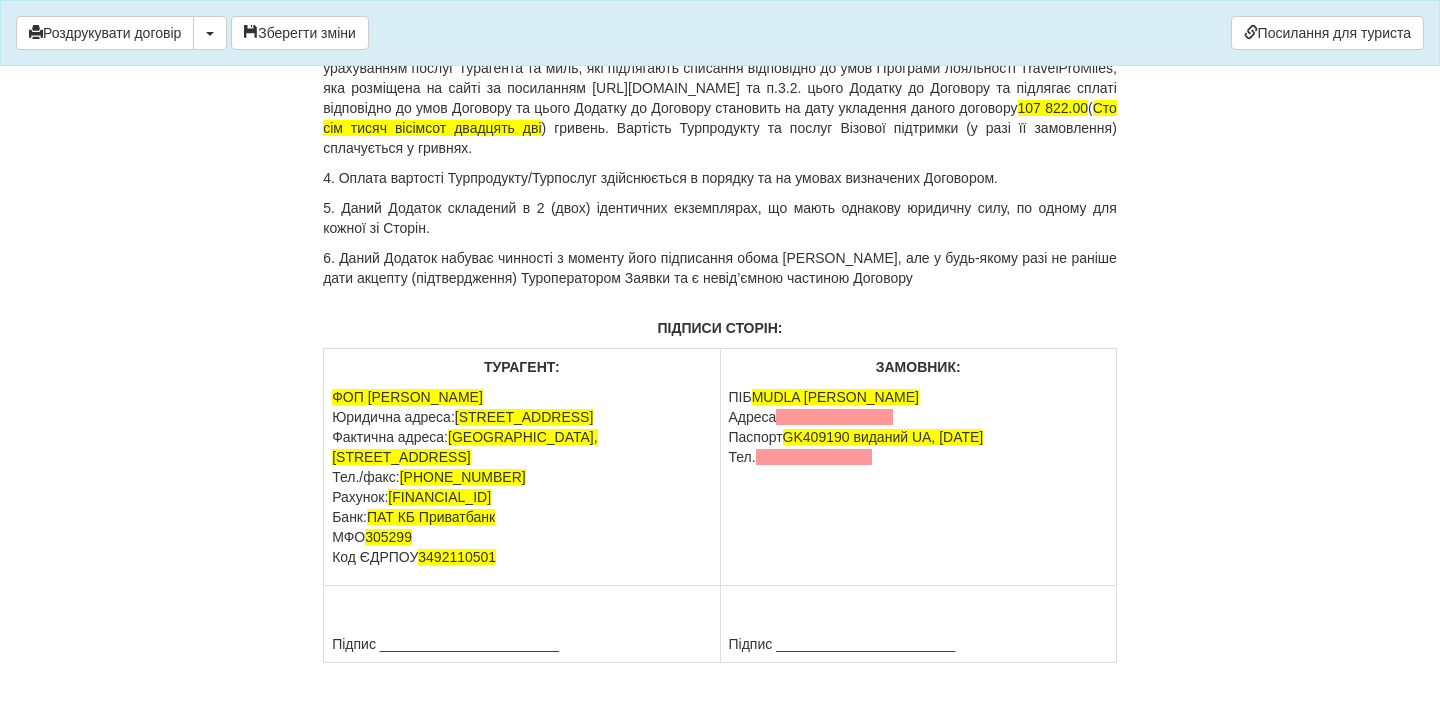 drag, startPoint x: 786, startPoint y: 457, endPoint x: 860, endPoint y: 462, distance: 74.168724 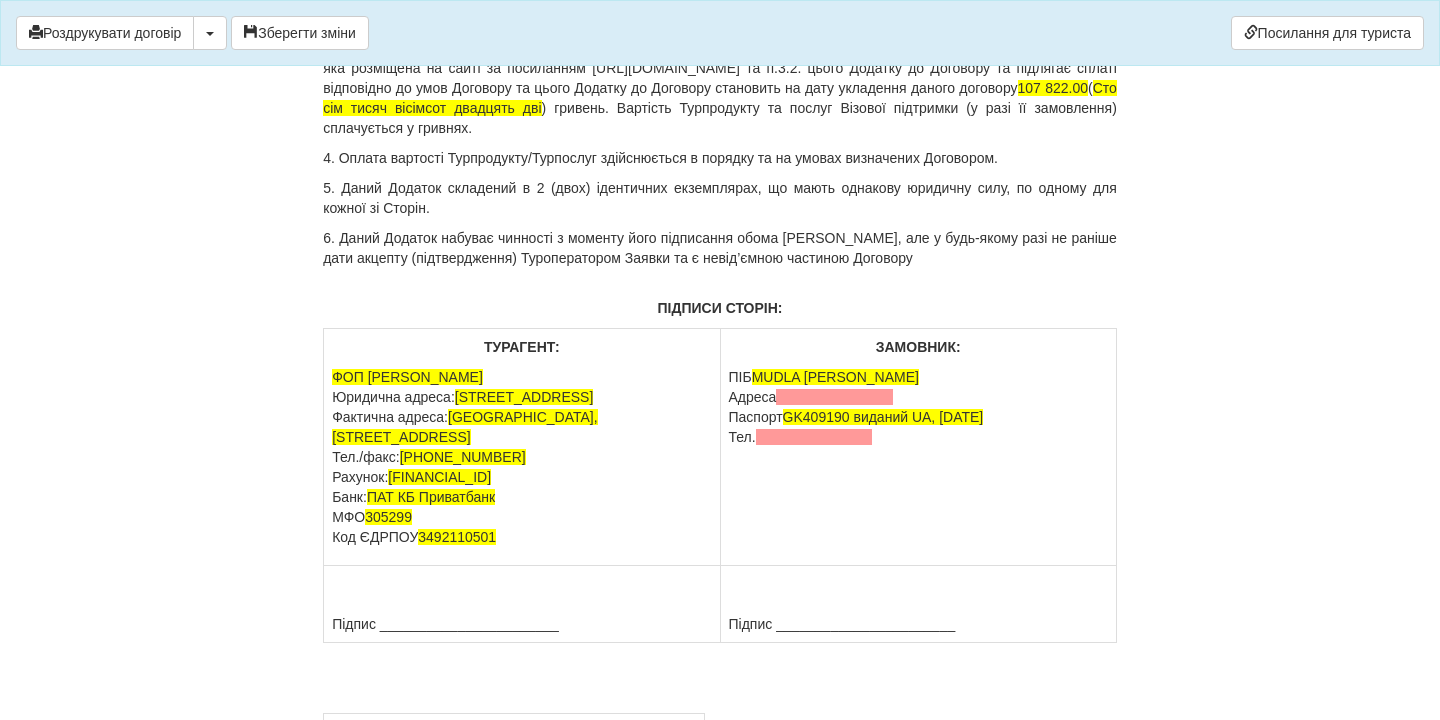 drag, startPoint x: 862, startPoint y: 461, endPoint x: 1112, endPoint y: 461, distance: 250 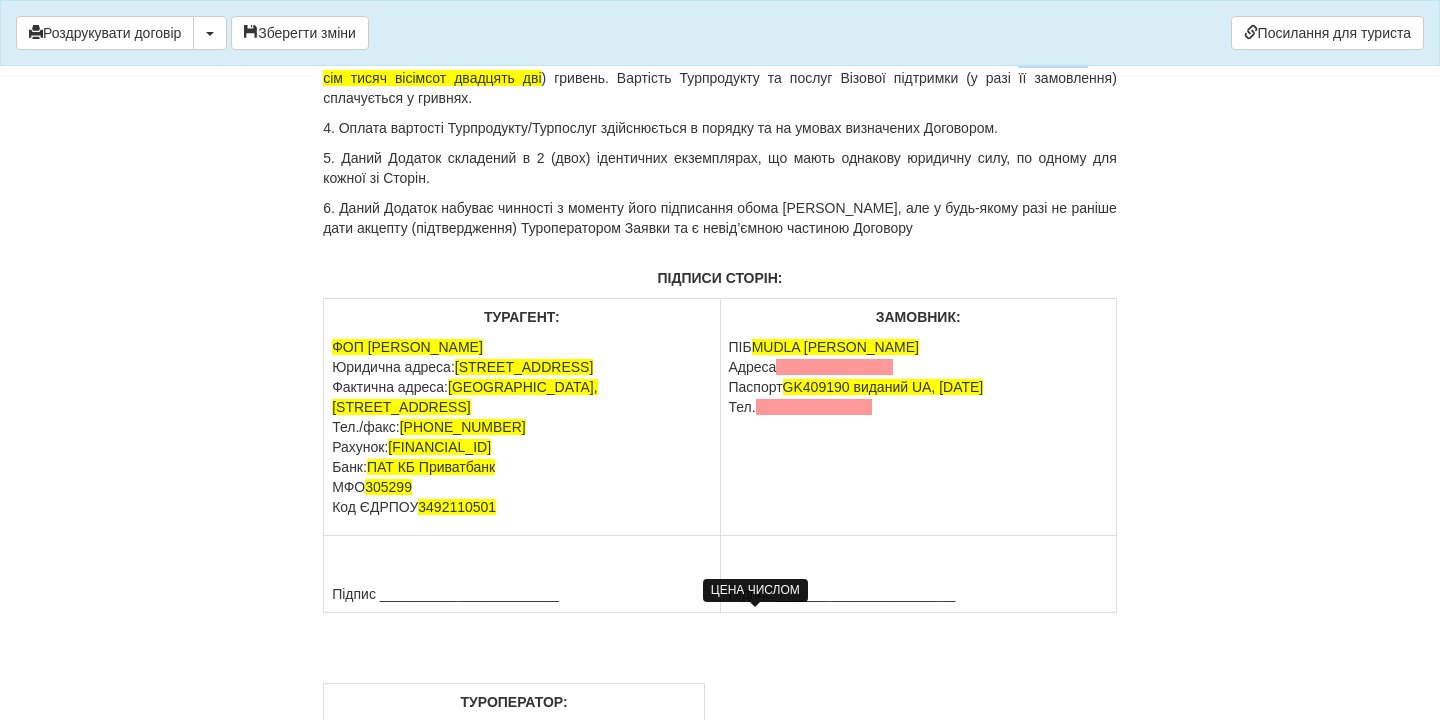 drag, startPoint x: 717, startPoint y: 616, endPoint x: 785, endPoint y: 621, distance: 68.18358 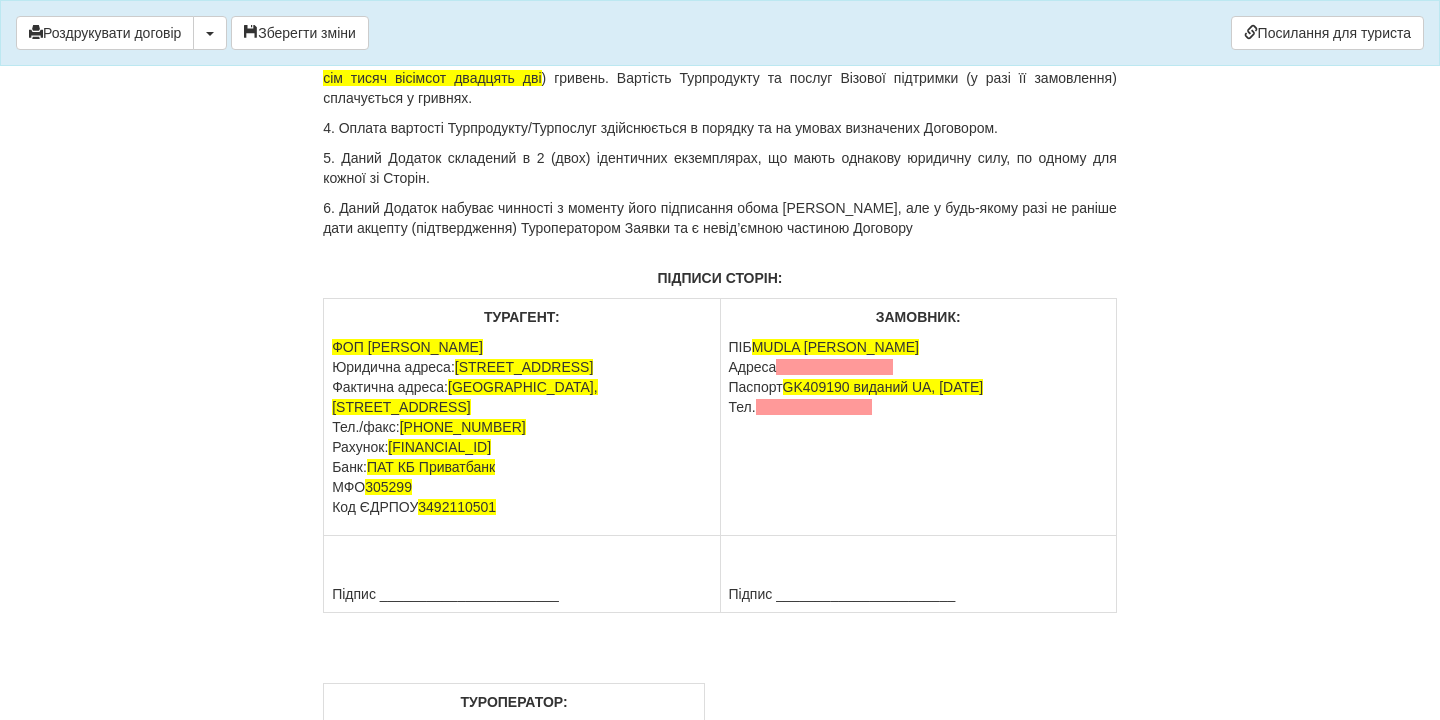drag, startPoint x: 799, startPoint y: 462, endPoint x: 807, endPoint y: 474, distance: 14.422205 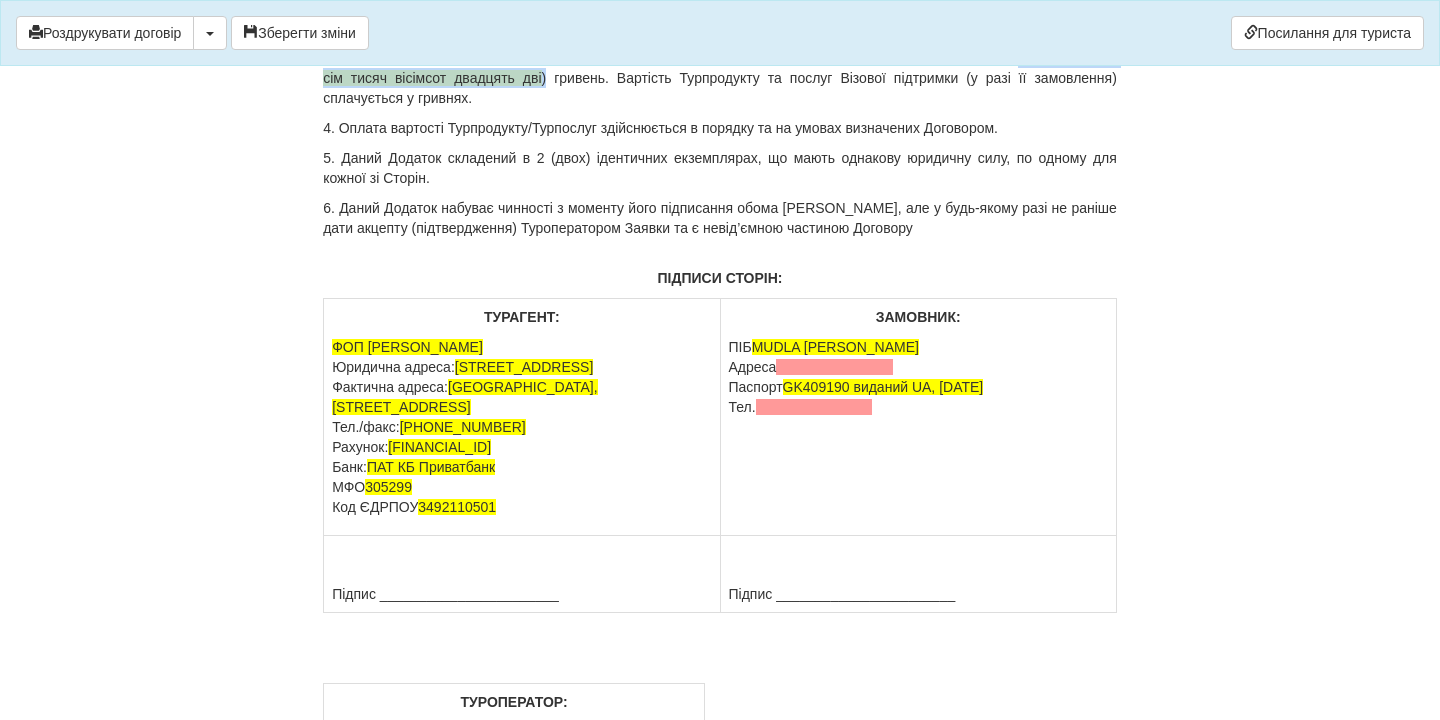 drag, startPoint x: 720, startPoint y: 619, endPoint x: 1052, endPoint y: 621, distance: 332.006 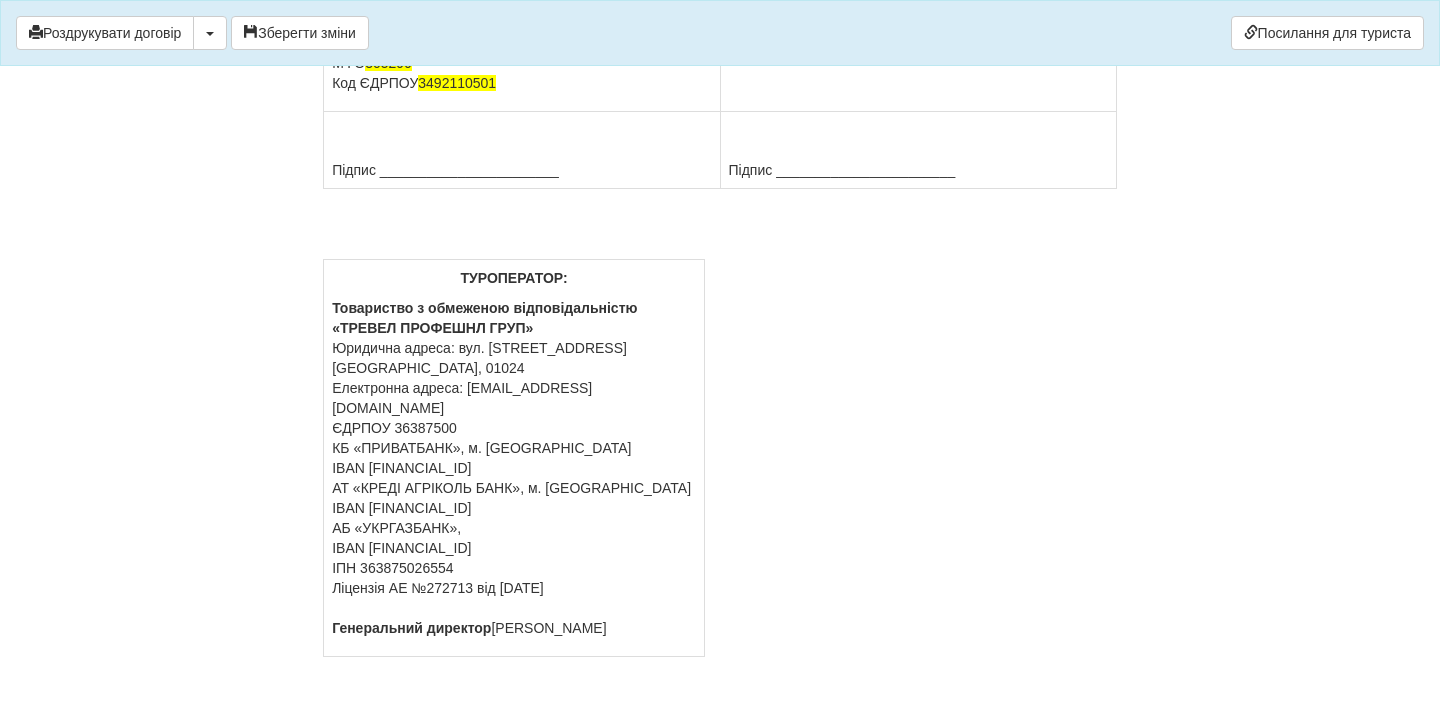 scroll, scrollTop: 17209, scrollLeft: 0, axis: vertical 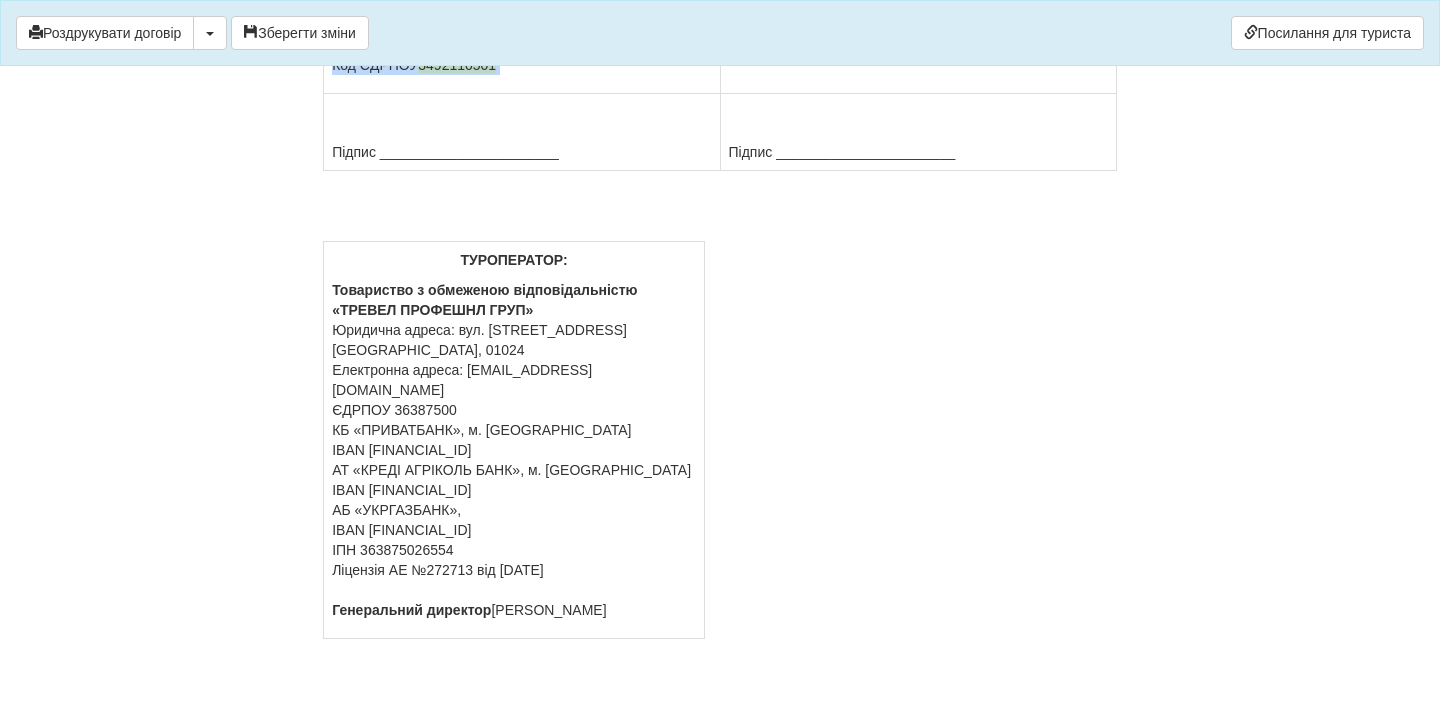 drag, startPoint x: 918, startPoint y: 459, endPoint x: 714, endPoint y: 468, distance: 204.19843 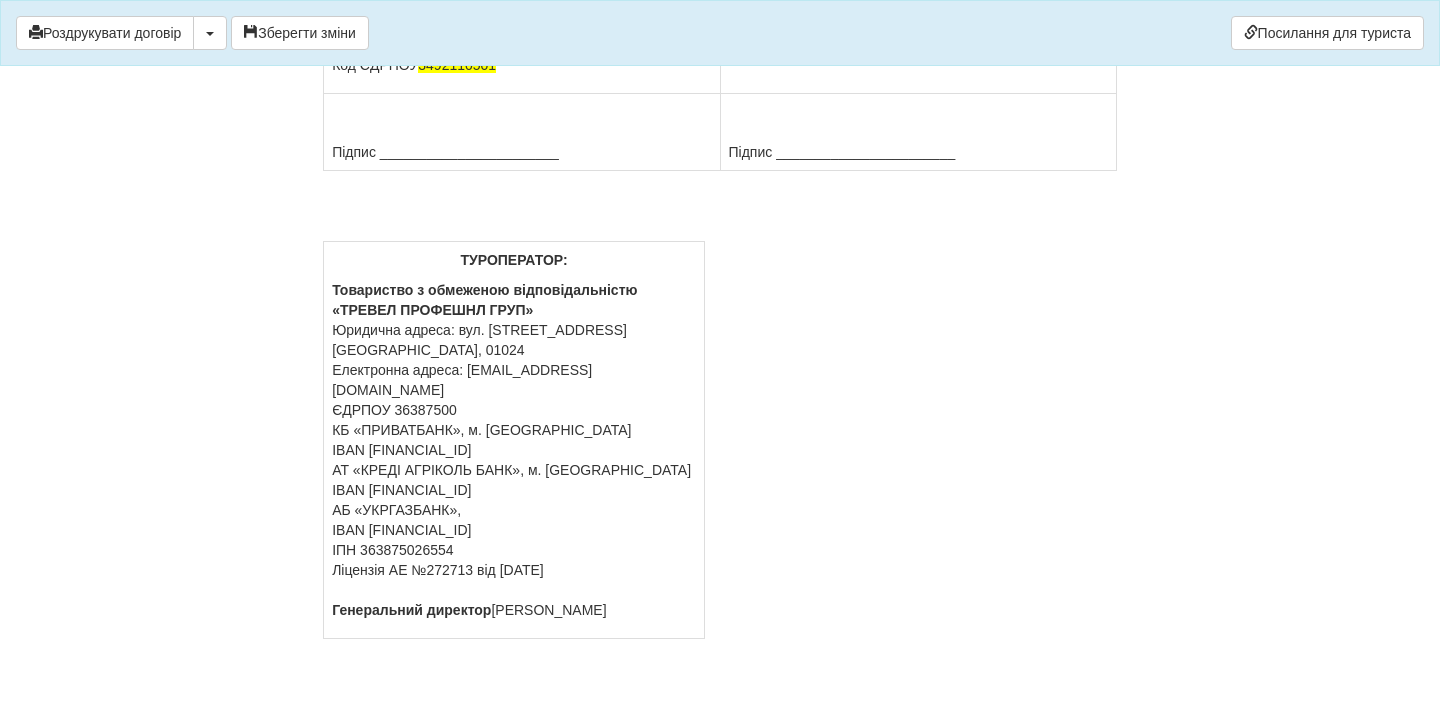 click on "ПІБ  MUDLA SERGII
Адреса
Паспорт  GK409190 виданий UA, 30.09.2024
Тел." at bounding box center (918, -65) 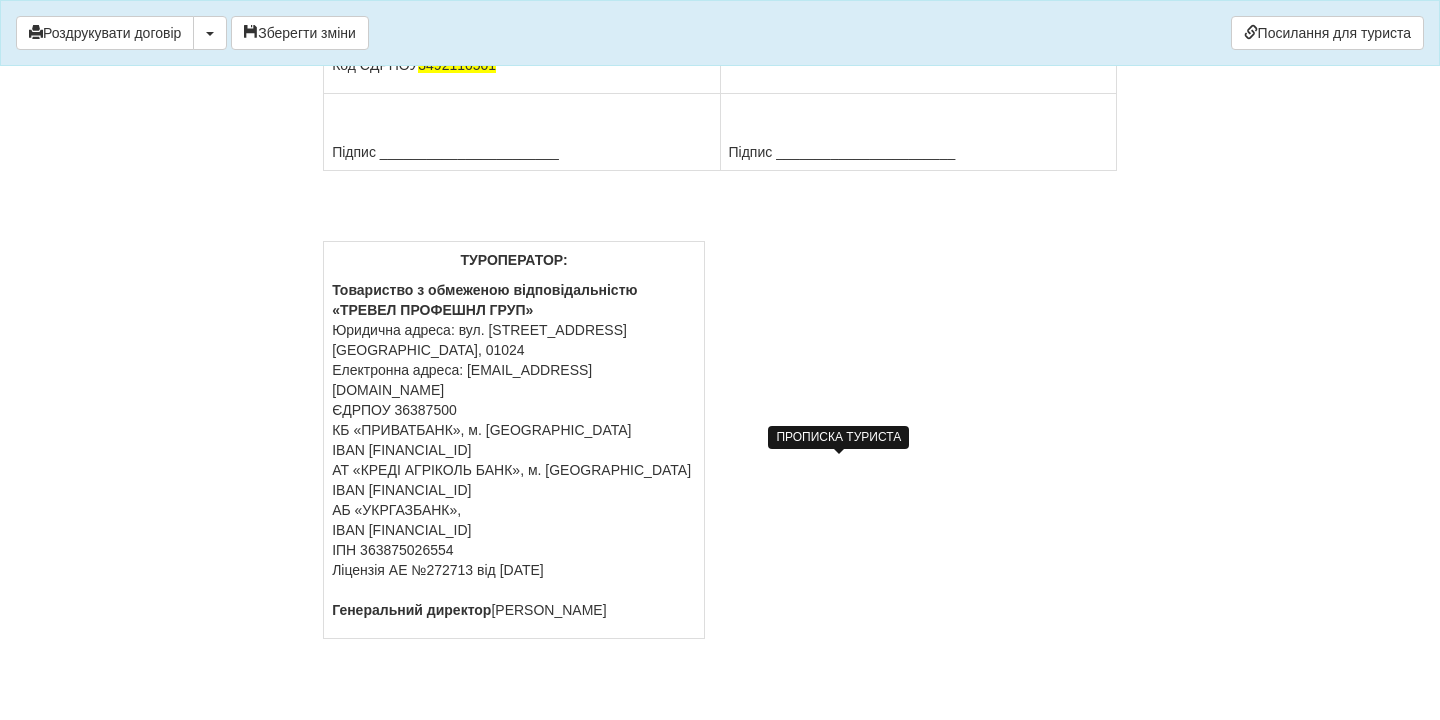 drag, startPoint x: 894, startPoint y: 485, endPoint x: 727, endPoint y: 487, distance: 167.01198 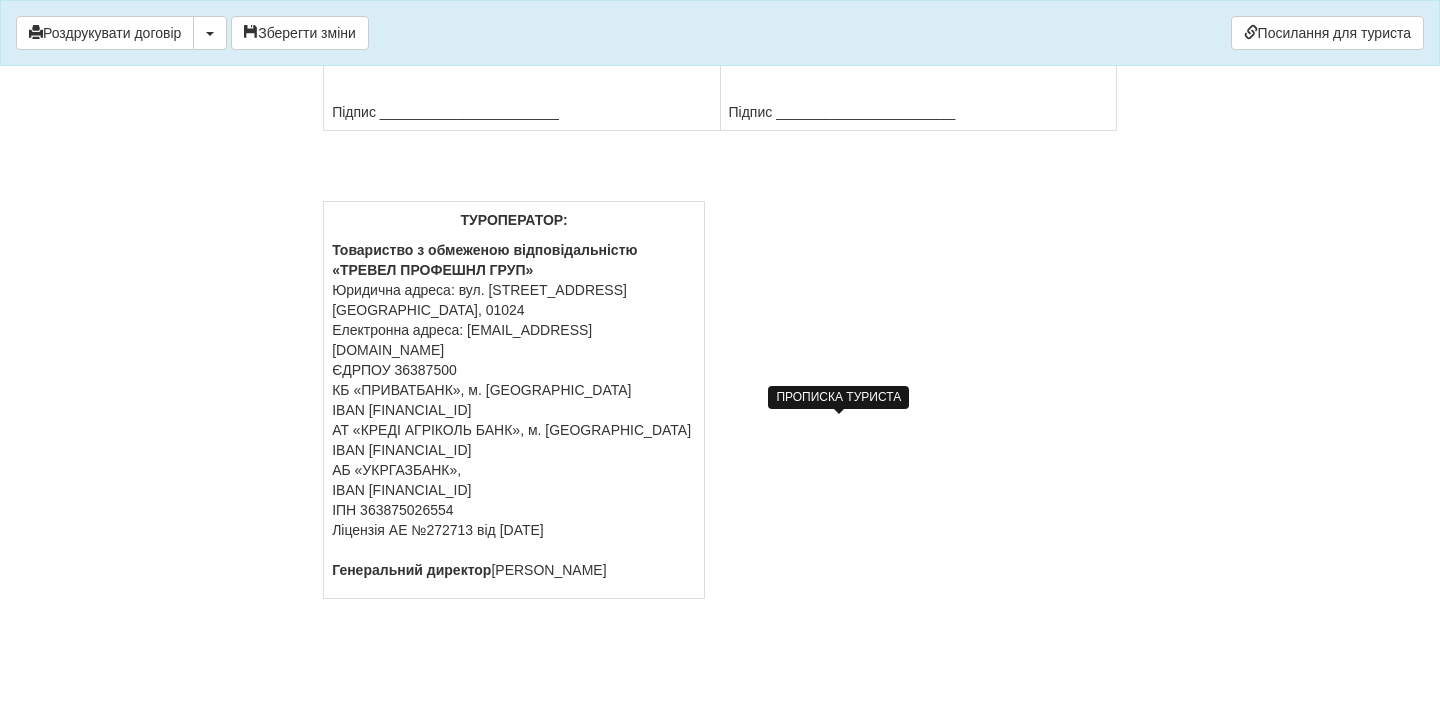 scroll, scrollTop: 17769, scrollLeft: 0, axis: vertical 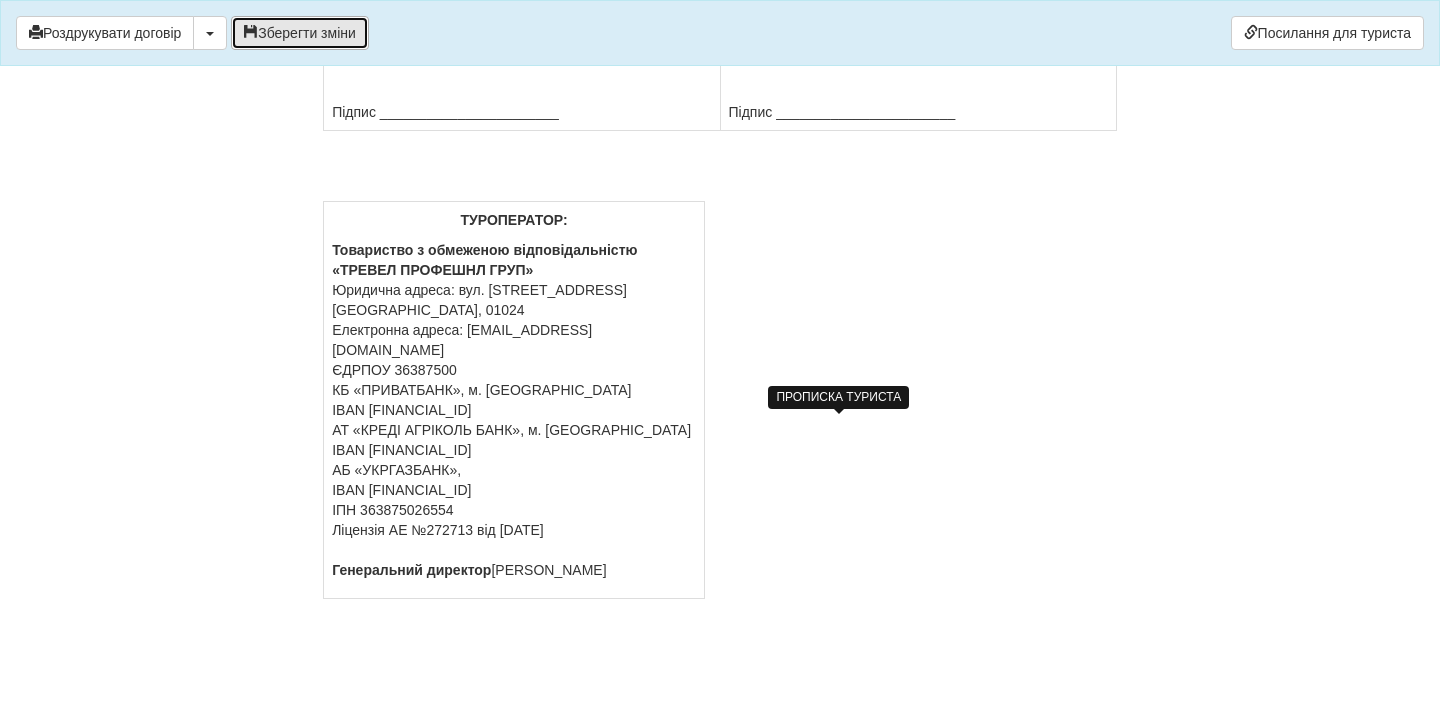 click on "Зберегти зміни" at bounding box center [300, 33] 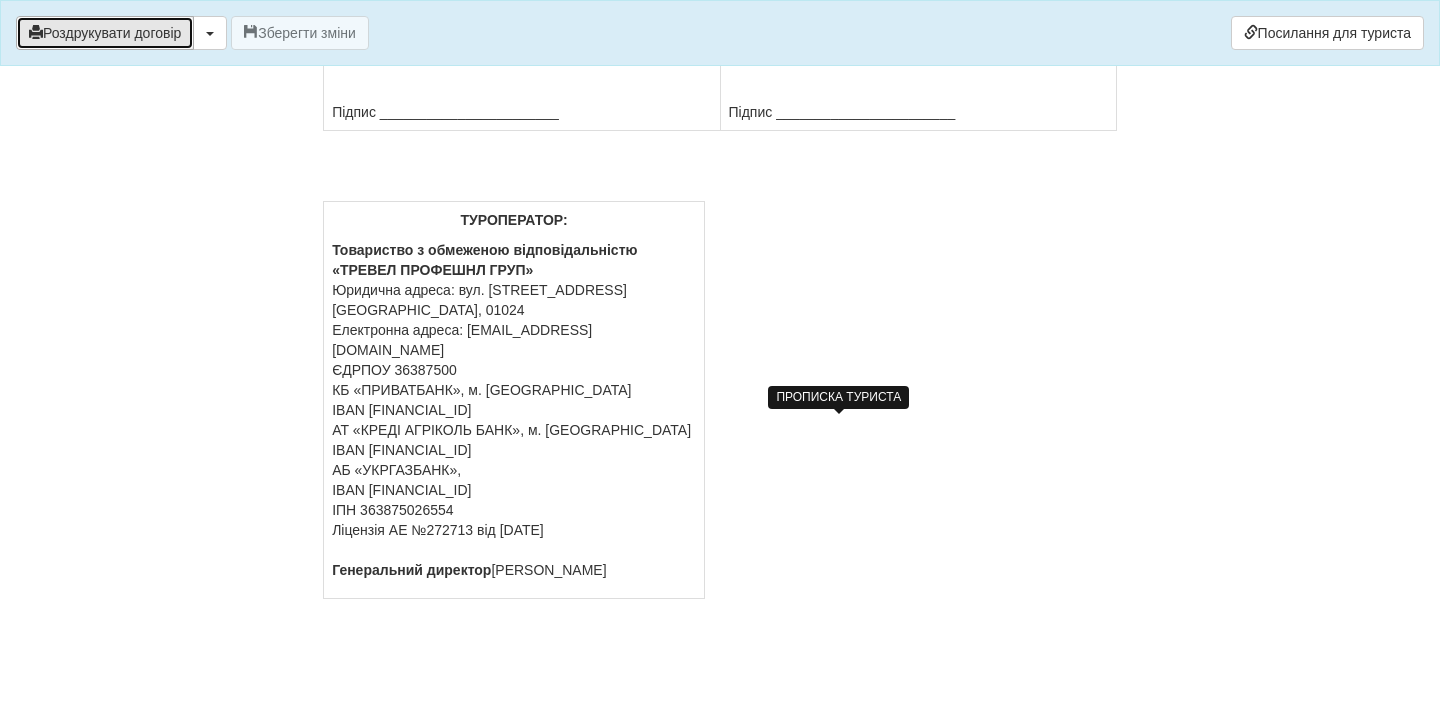 click on "Роздрукувати договір" at bounding box center [105, 33] 